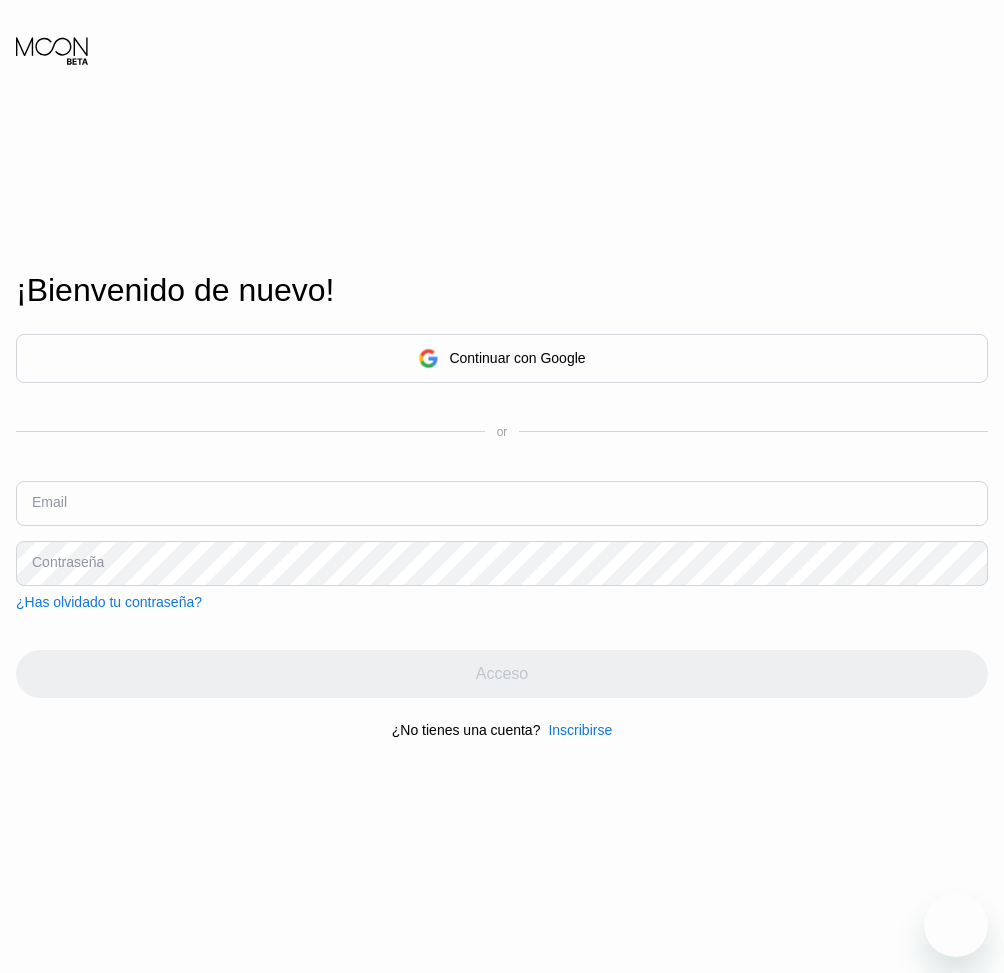 scroll, scrollTop: 0, scrollLeft: 0, axis: both 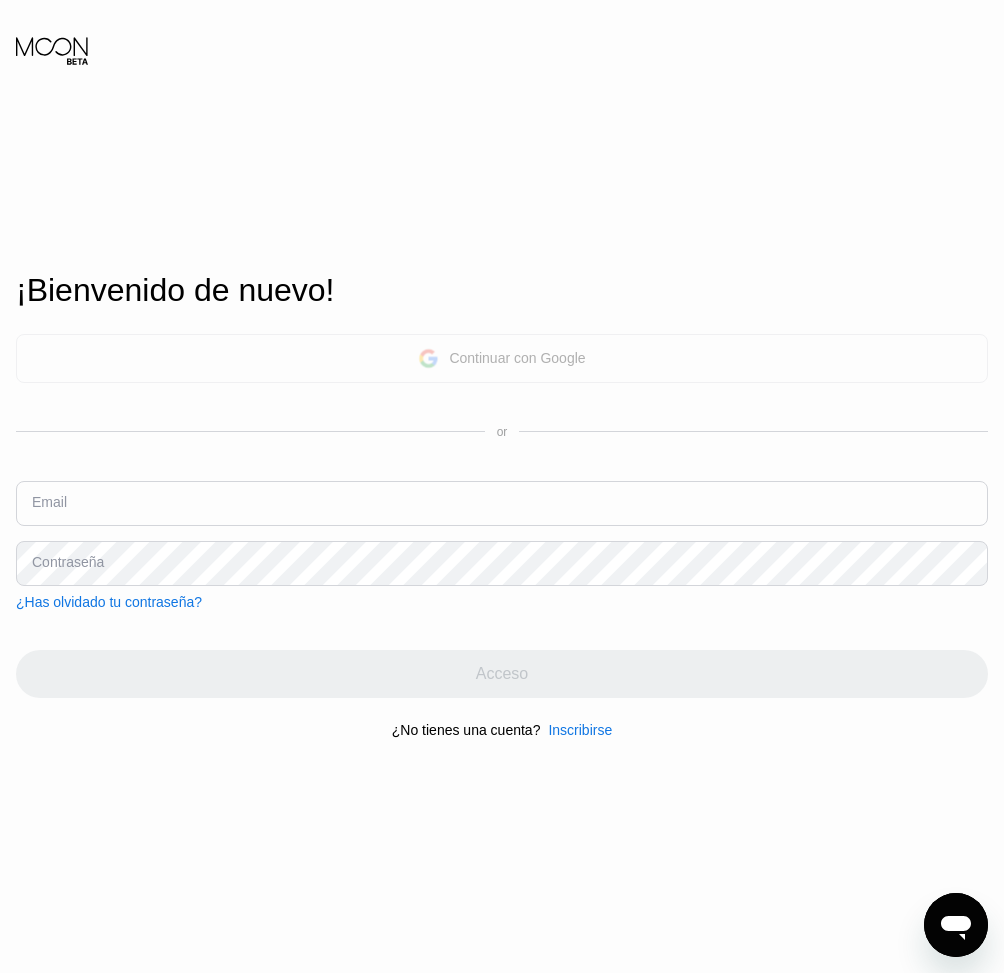 click on "Continuar con Google" at bounding box center (517, 358) 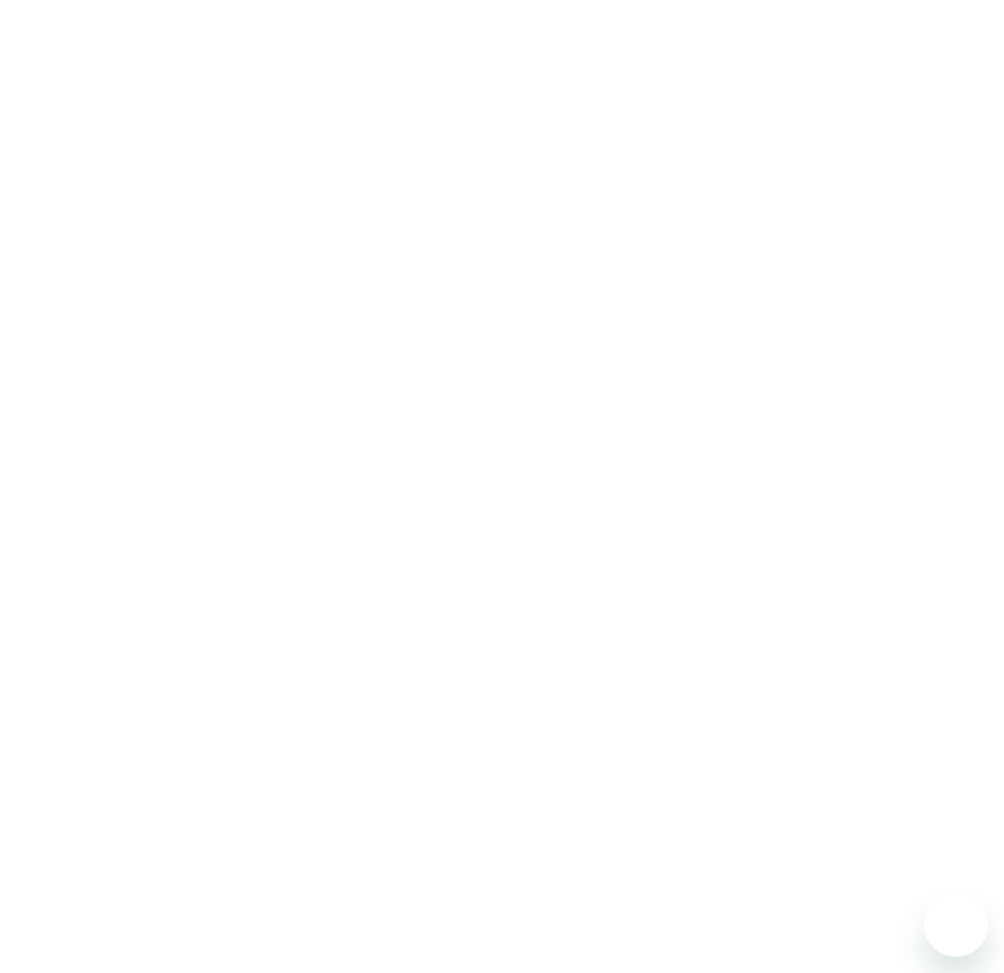 scroll, scrollTop: 0, scrollLeft: 0, axis: both 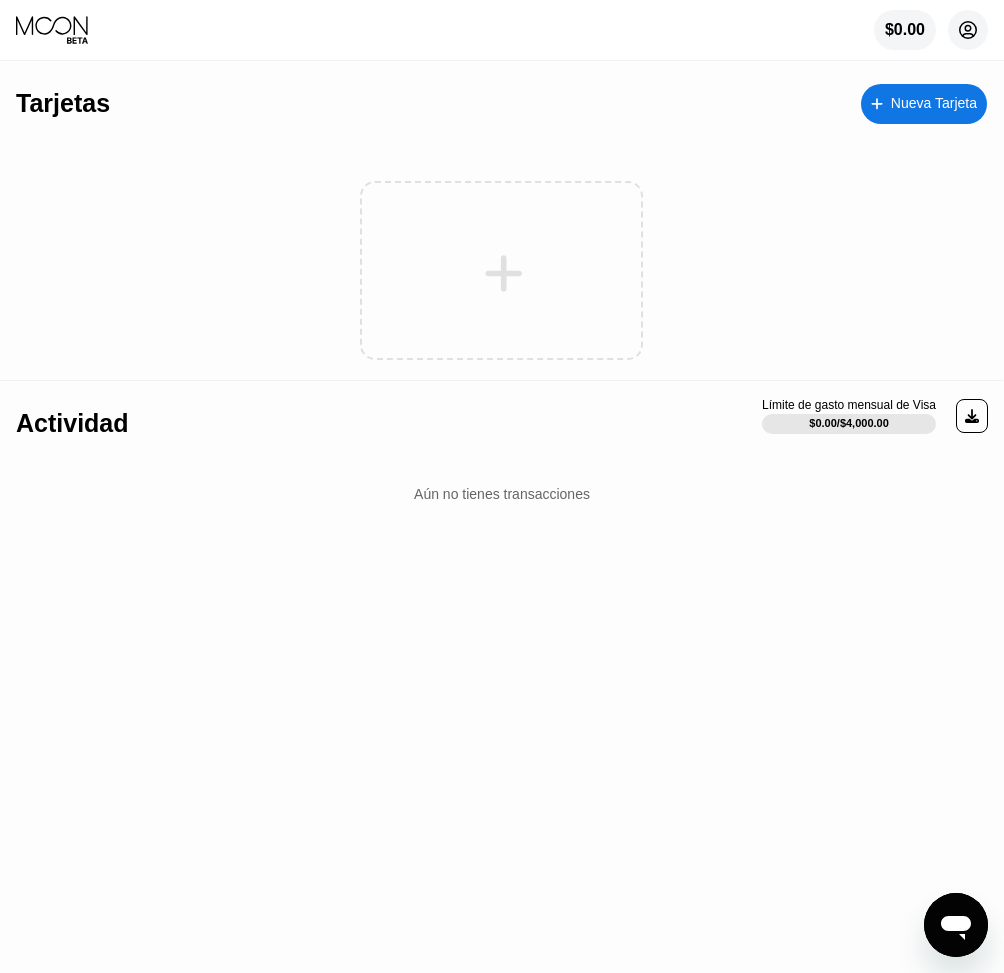 click 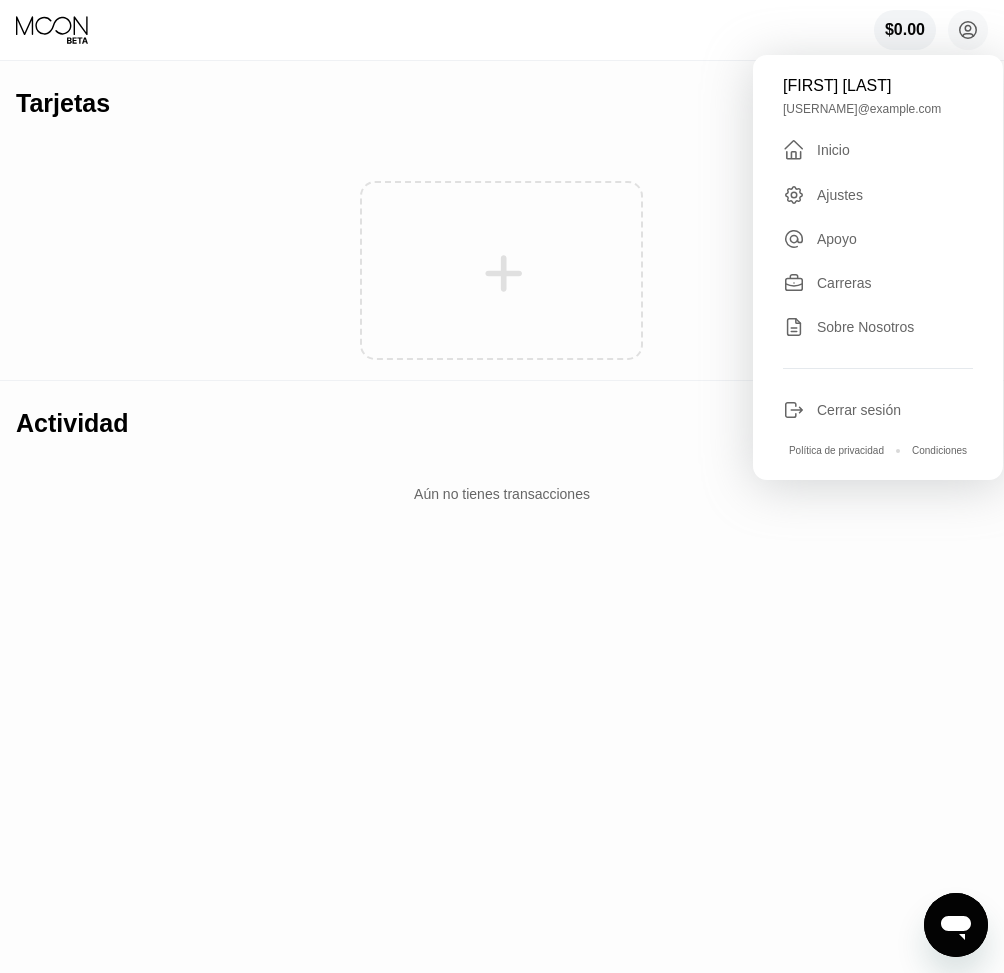 click on "Tarjetas    Nueva Tarjeta" at bounding box center (501, 96) 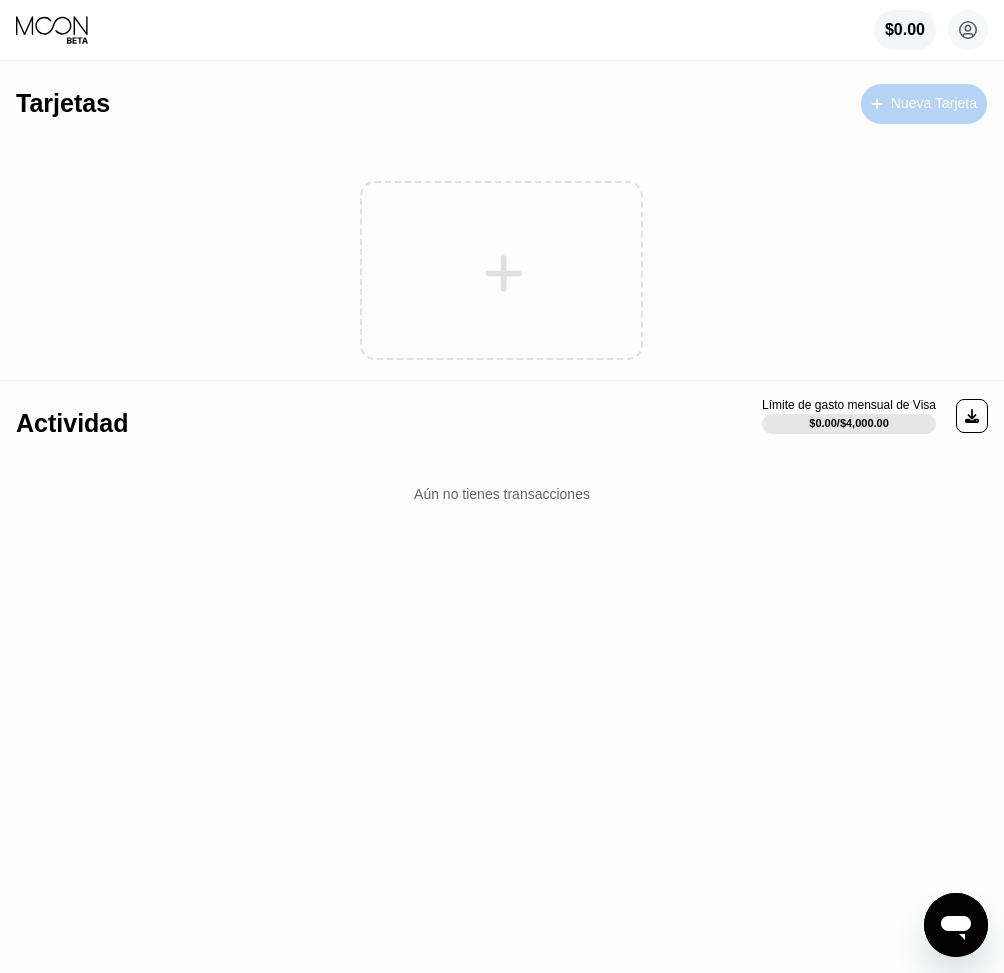 click on "Nueva Tarjeta" at bounding box center (934, 103) 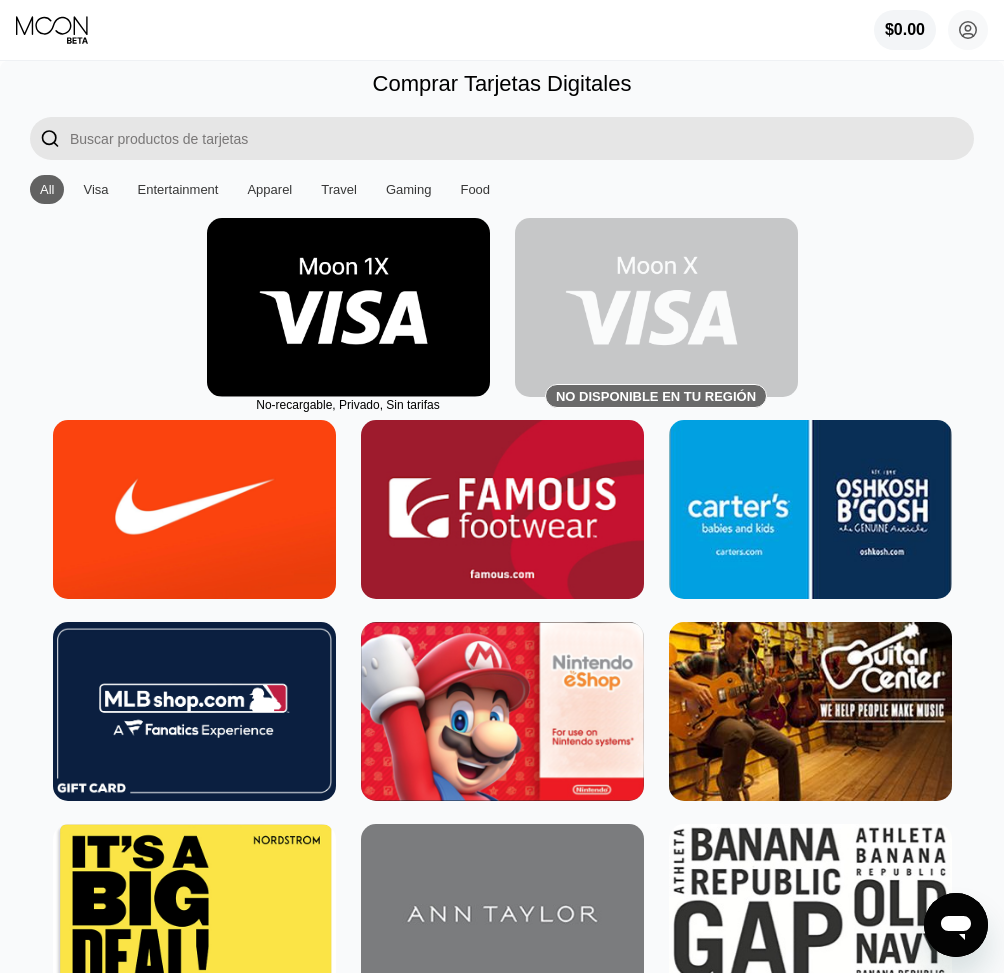 scroll, scrollTop: 0, scrollLeft: 0, axis: both 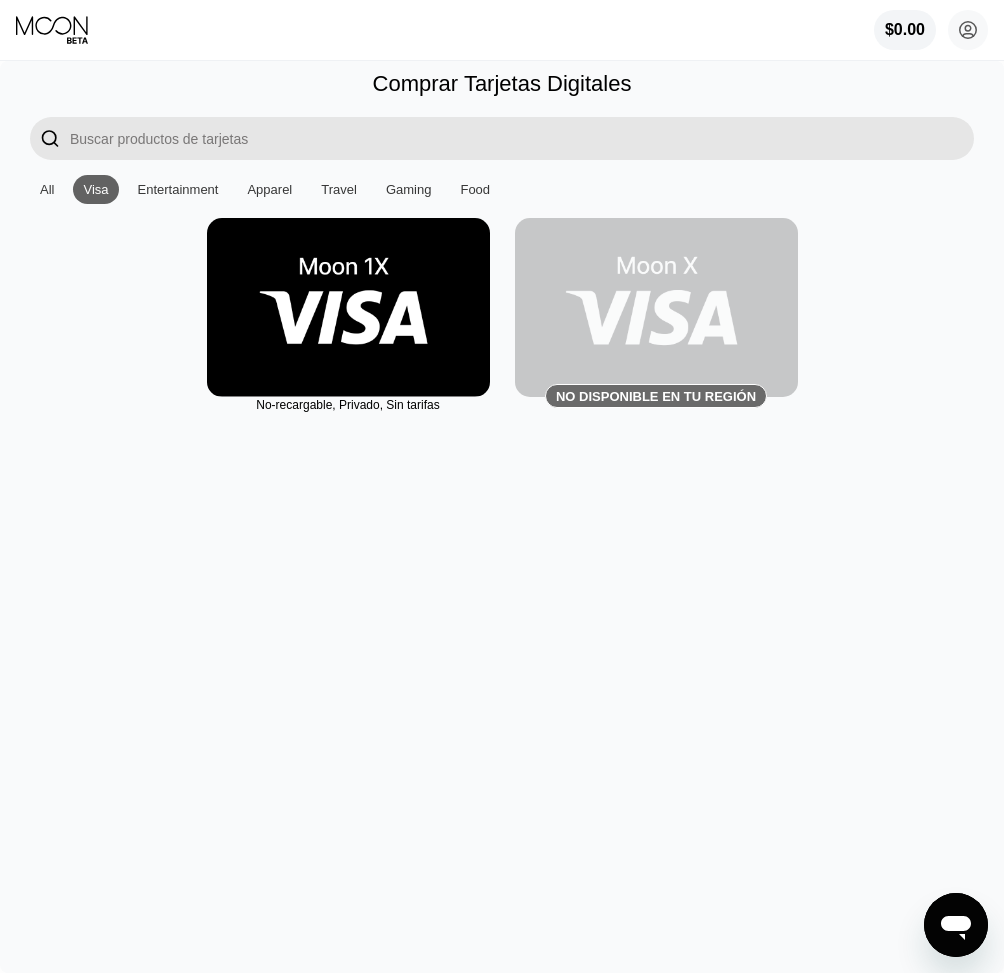 click on "Entertainment" at bounding box center [178, 189] 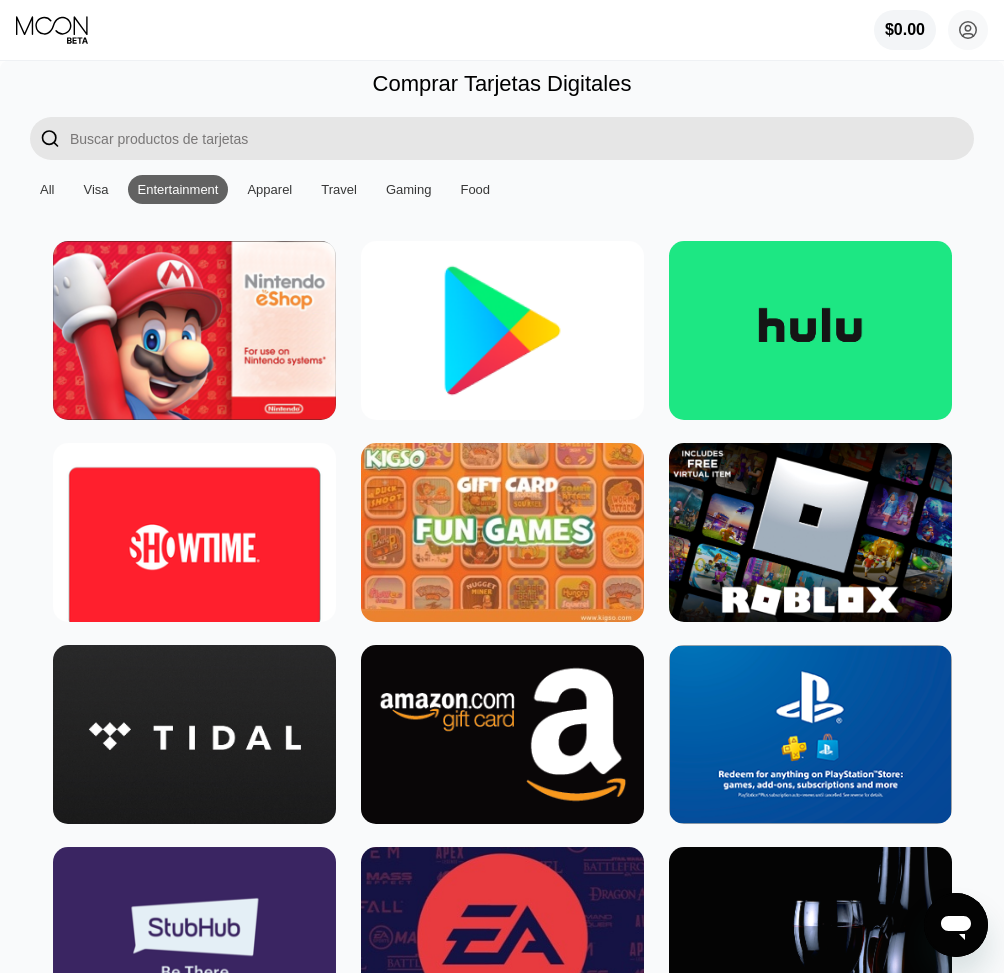 click on "Apparel" at bounding box center [269, 189] 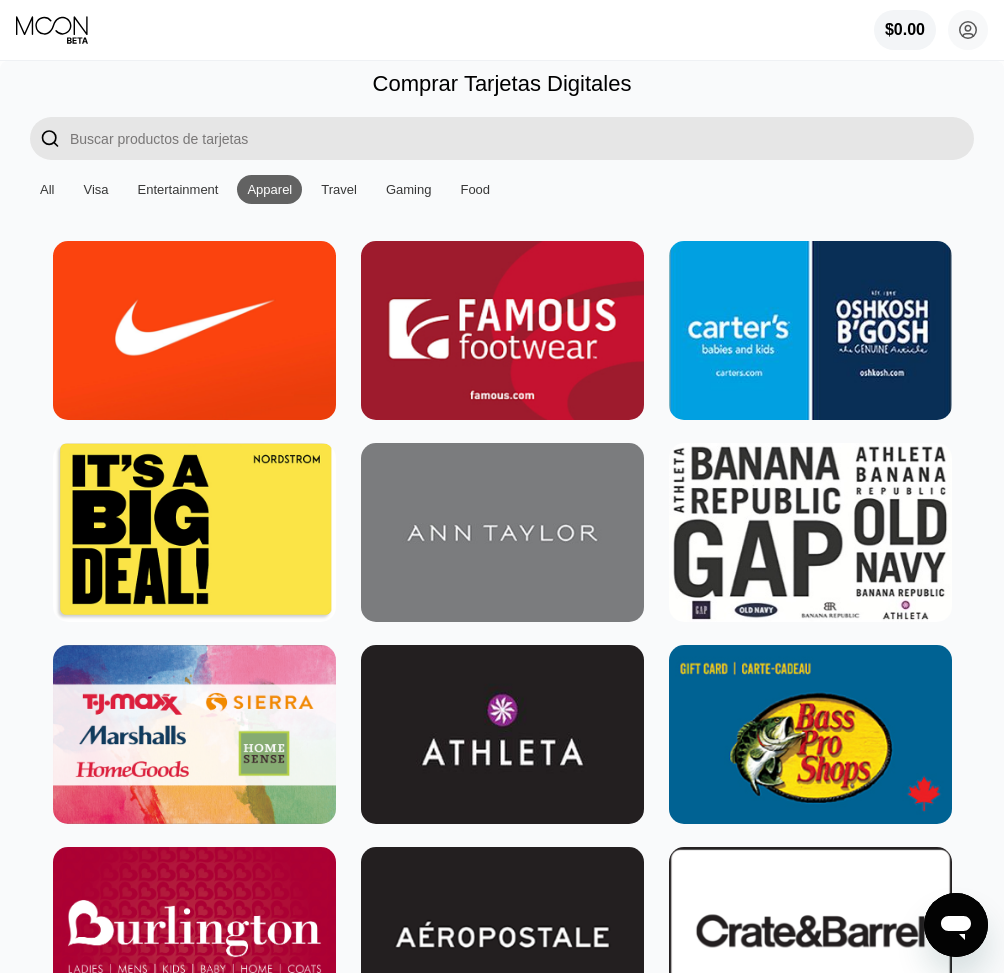 click on "Visa" at bounding box center (95, 189) 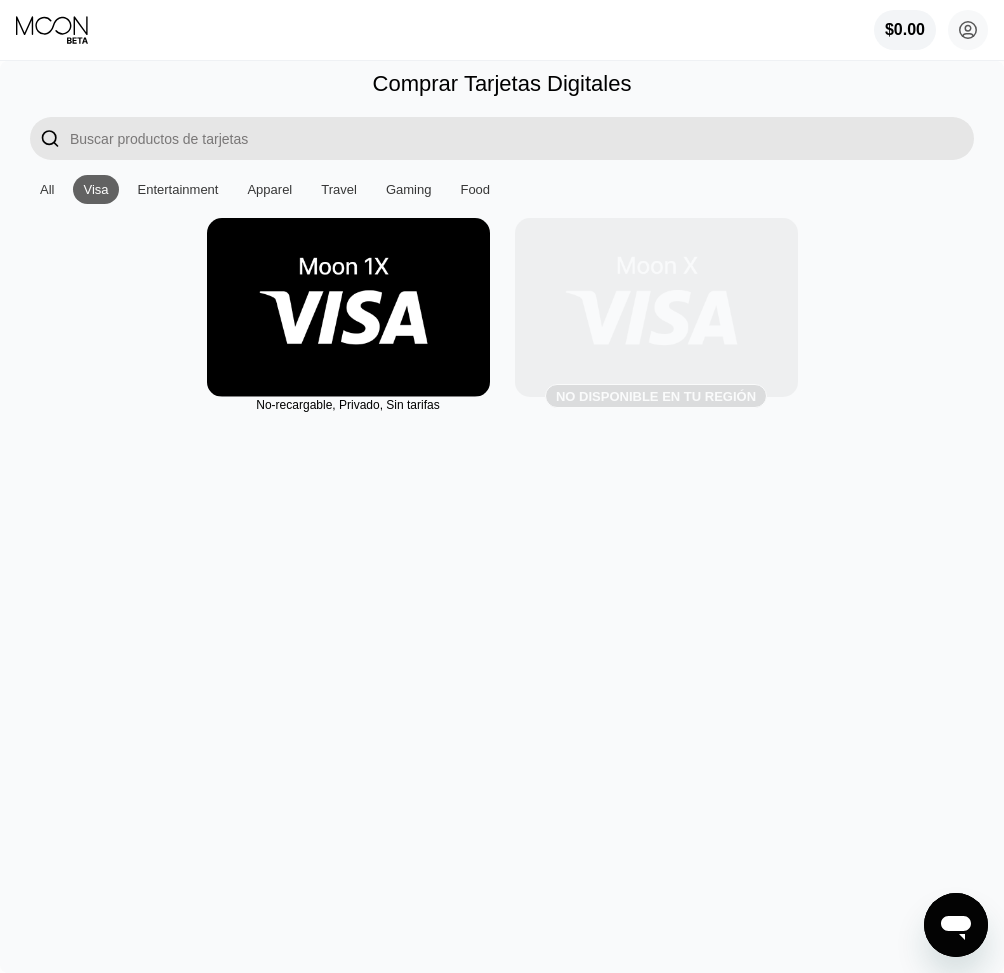 click at bounding box center [656, 307] 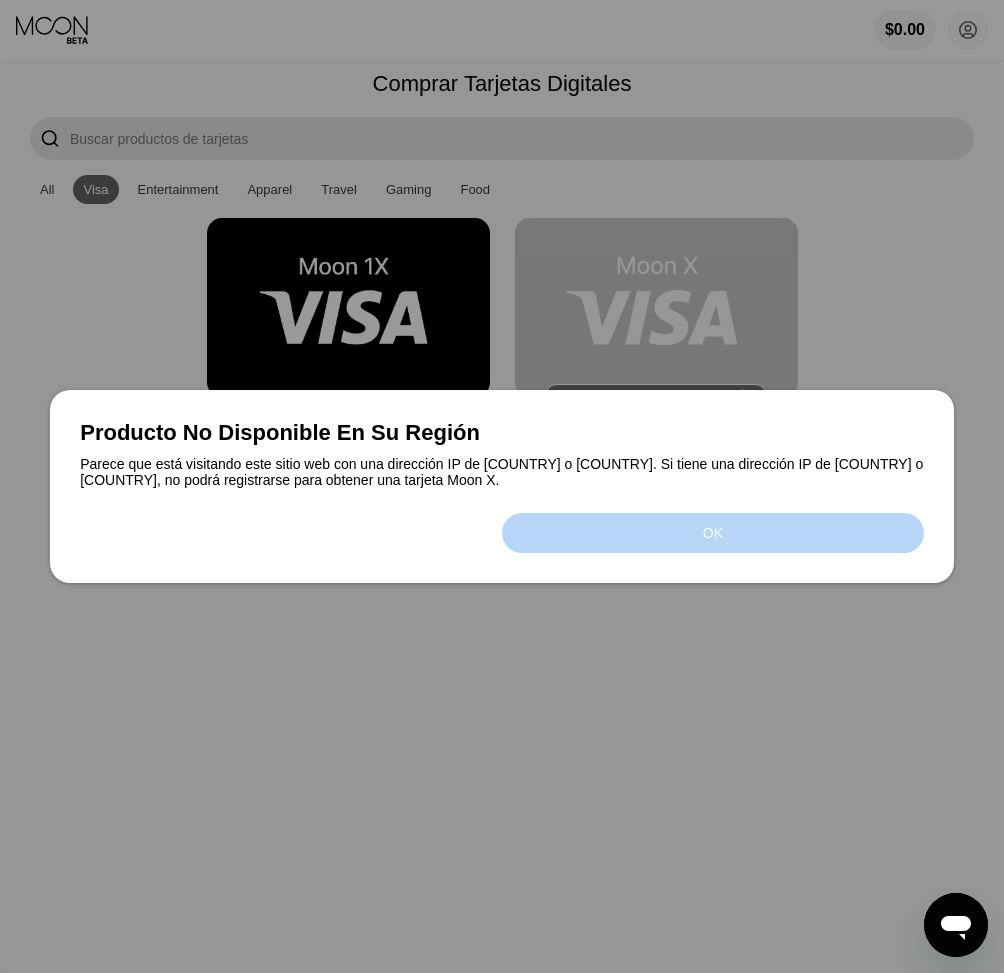 click on "OK" at bounding box center [713, 533] 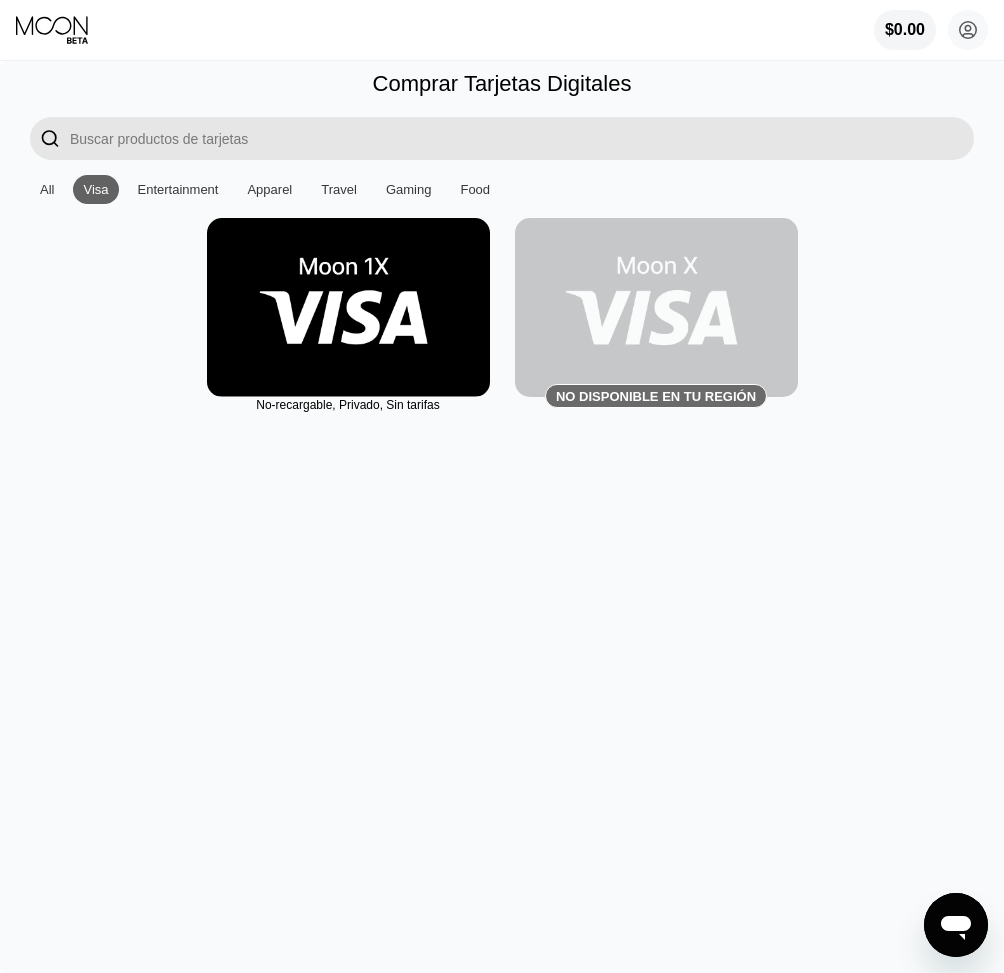click on "Comprar Tarjetas Digitales  All Visa Entertainment Apparel Travel Gaming Food No-recargable, Privado, Sin tarifas No disponible en tu región" at bounding box center (502, 245) 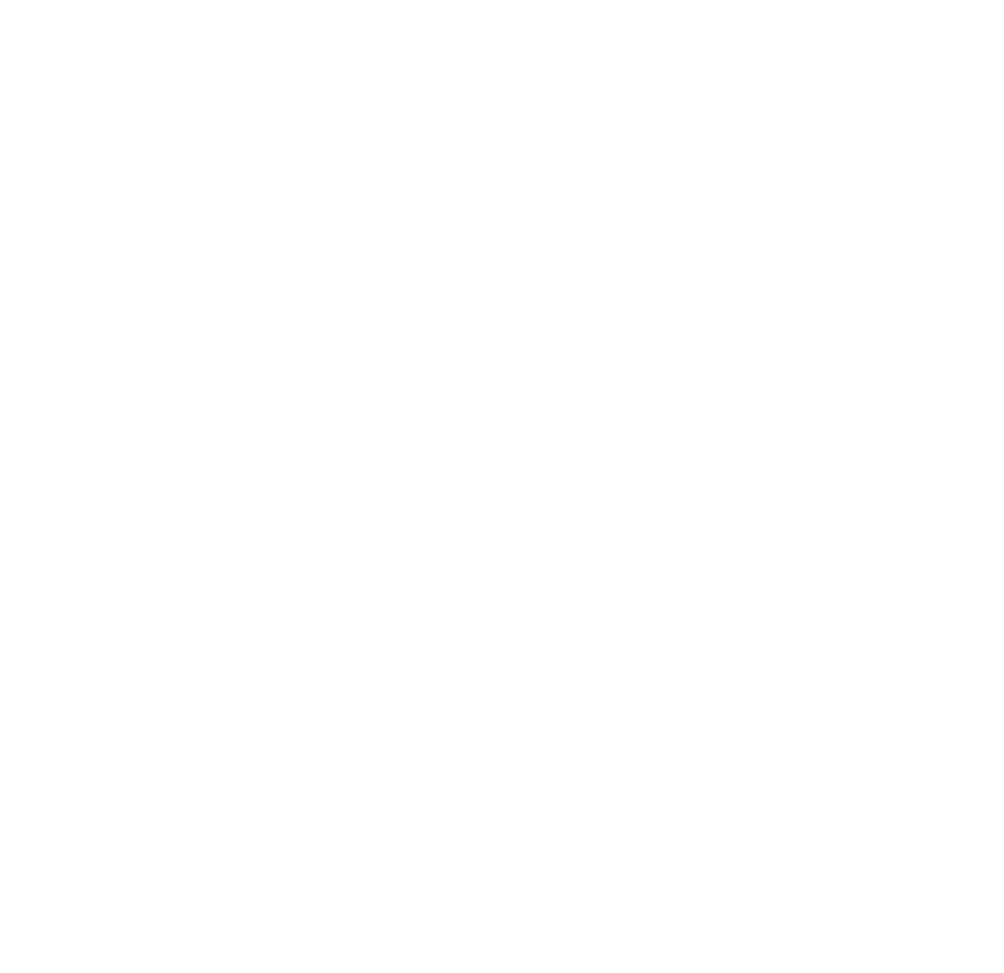 scroll, scrollTop: 0, scrollLeft: 0, axis: both 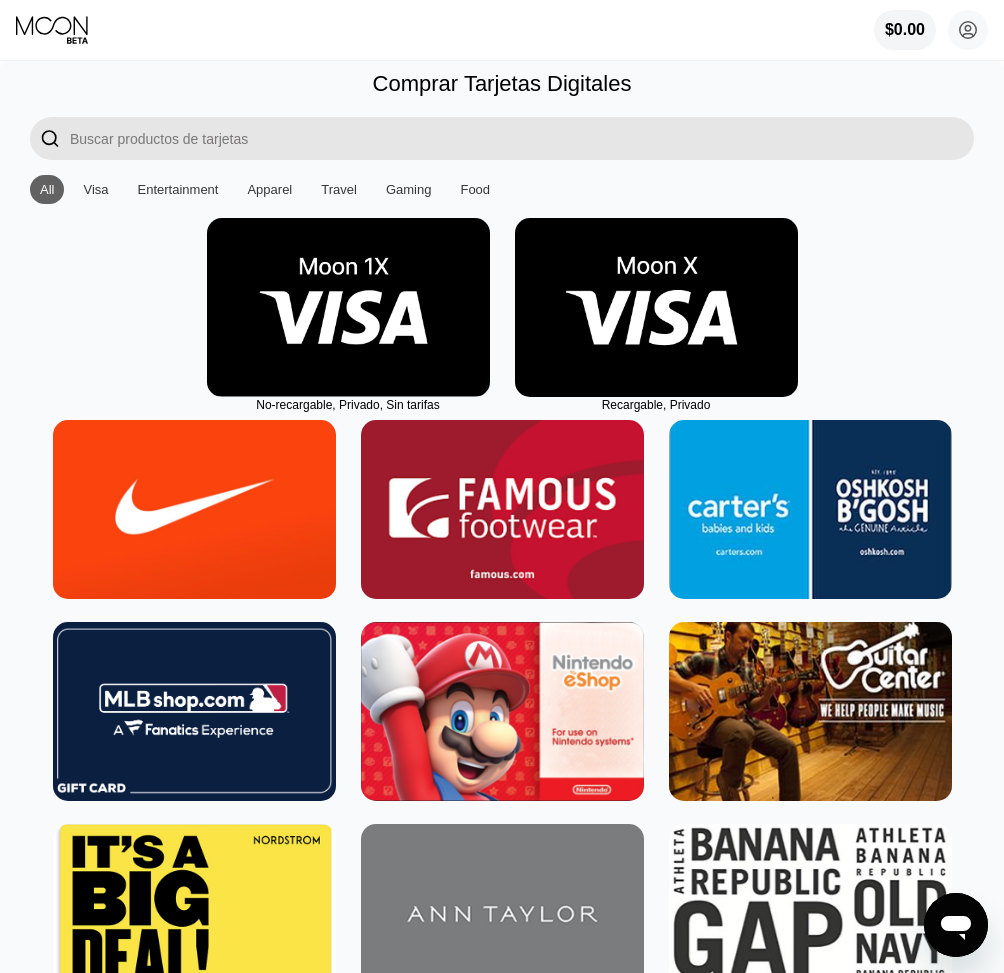 click at bounding box center (656, 307) 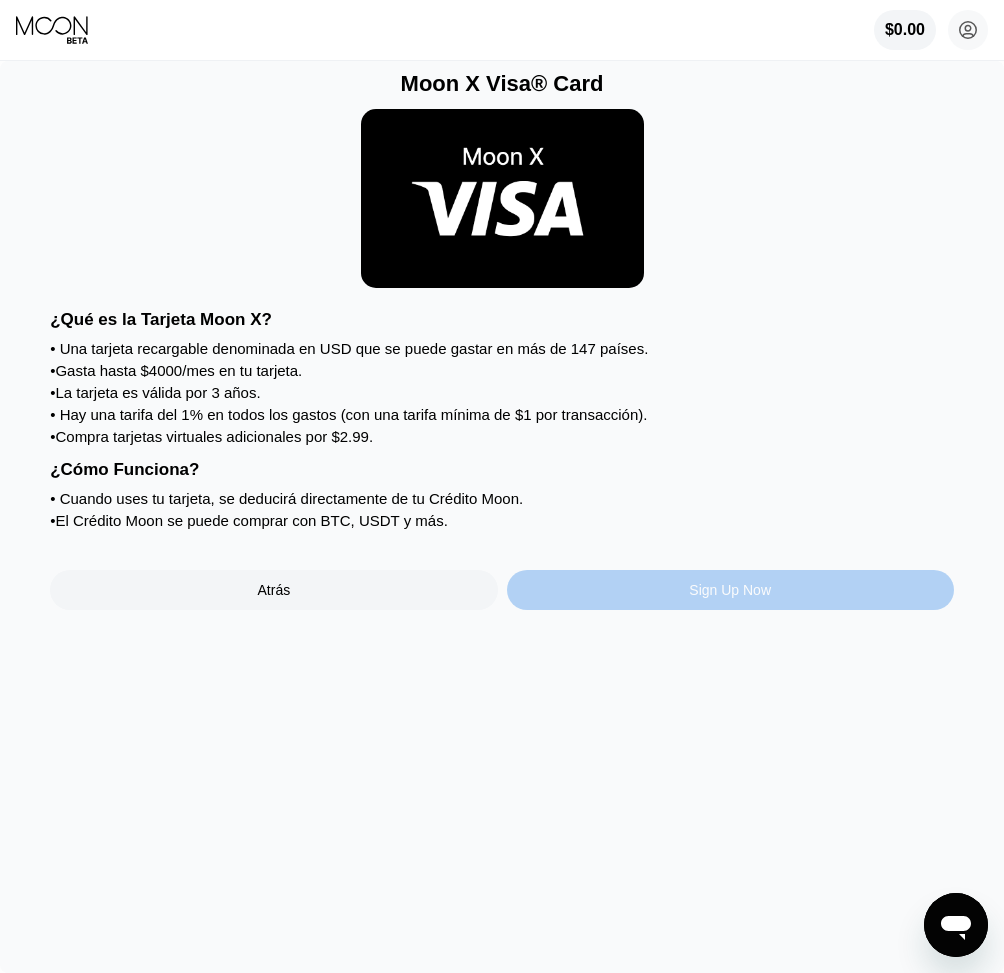 click on "Sign Up Now" at bounding box center [730, 590] 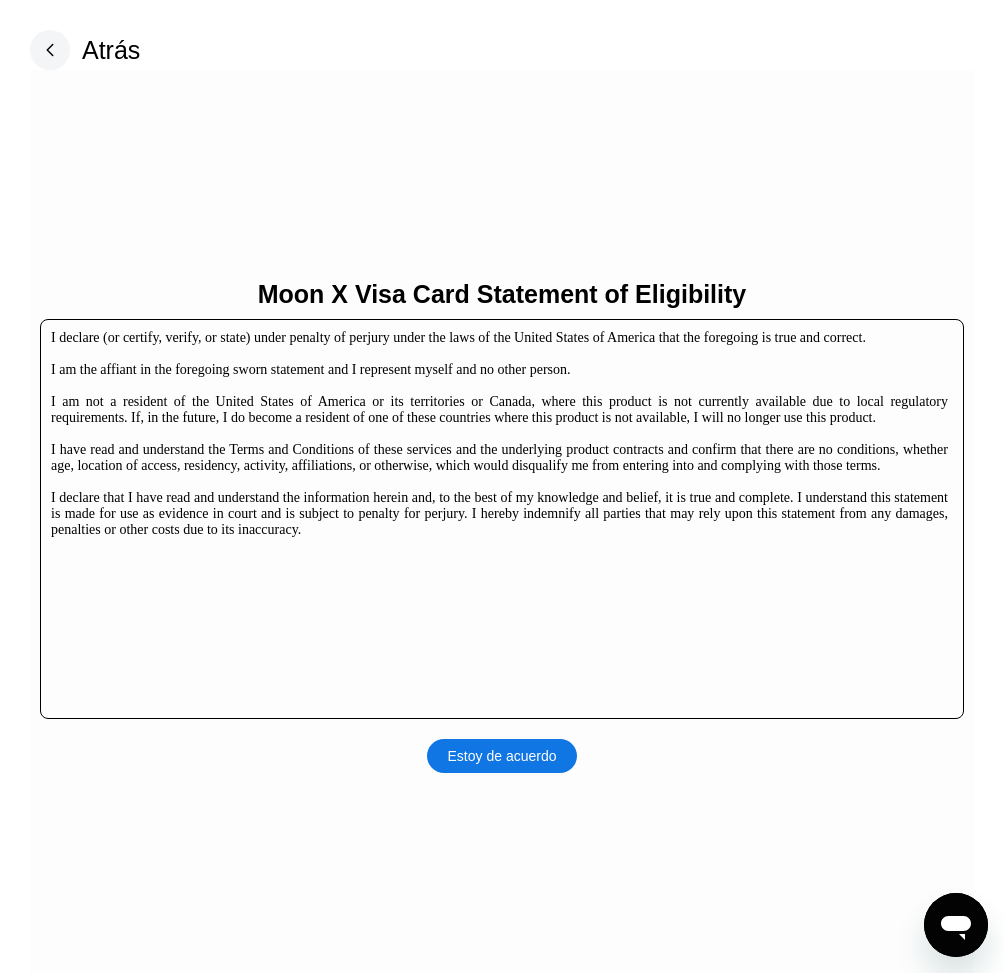 click on "Estoy de acuerdo" at bounding box center (502, 756) 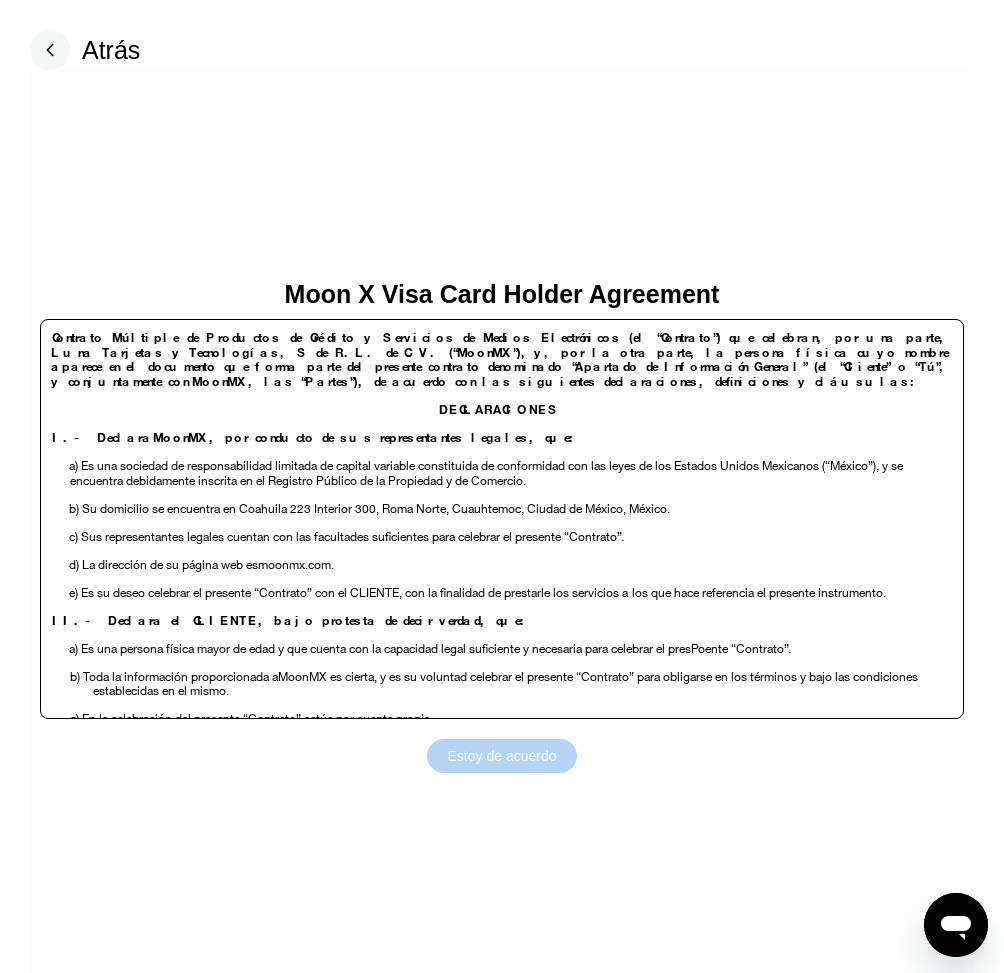 click on "Estoy de acuerdo" at bounding box center (502, 756) 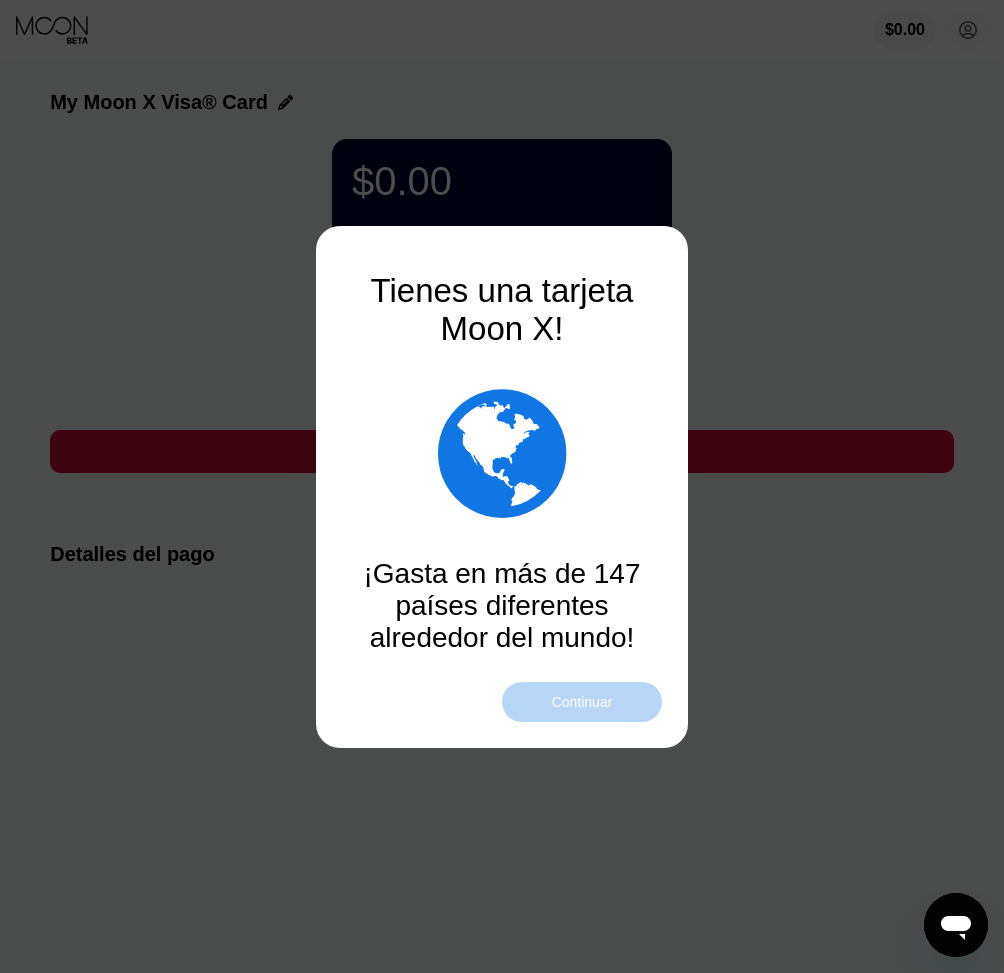 click on "Continuar" at bounding box center (582, 702) 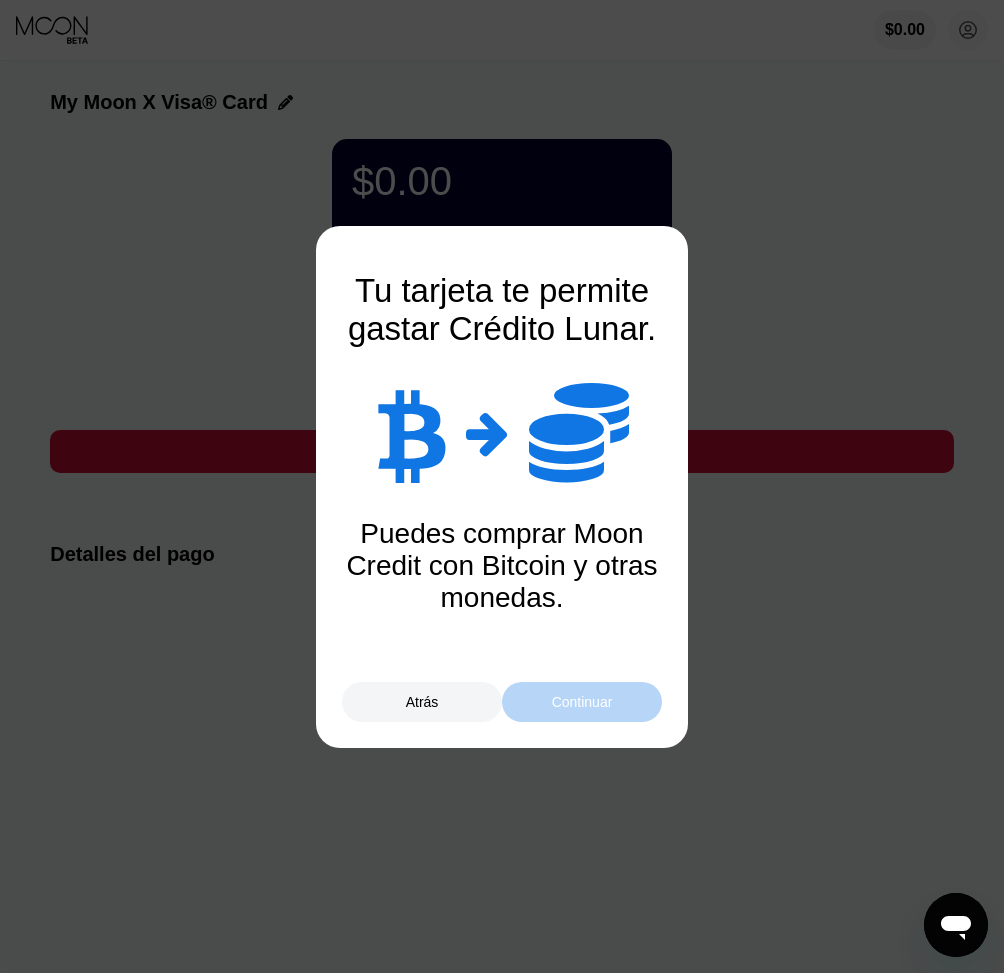click on "Continuar" at bounding box center (582, 702) 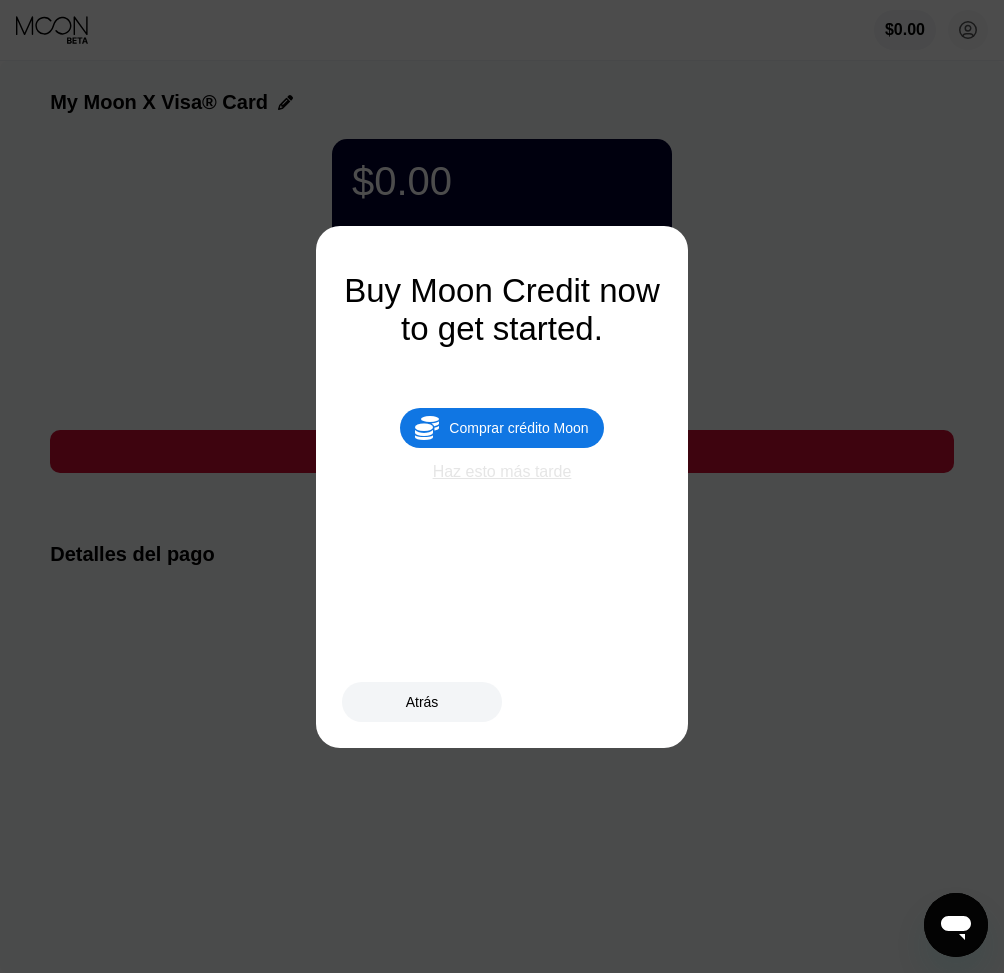 click on "Haz esto más tarde" at bounding box center (502, 472) 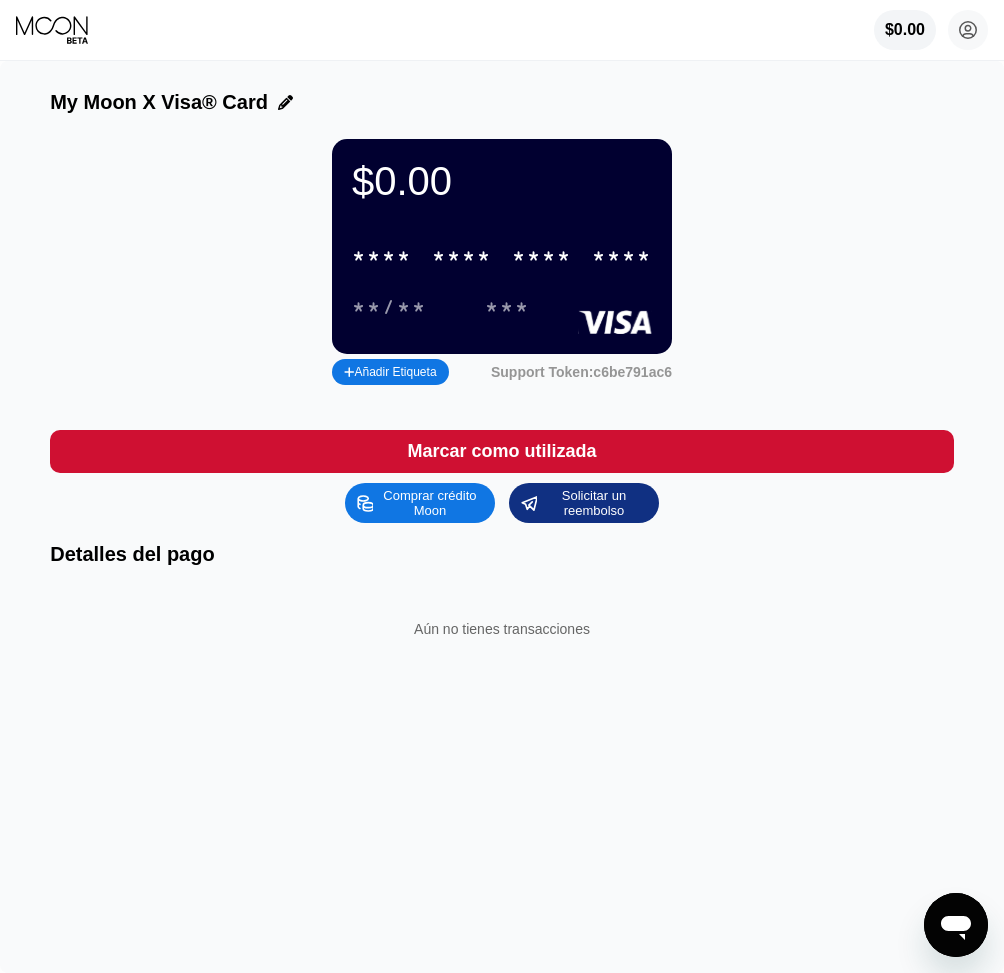click on "Añadir Etiqueta" at bounding box center (390, 372) 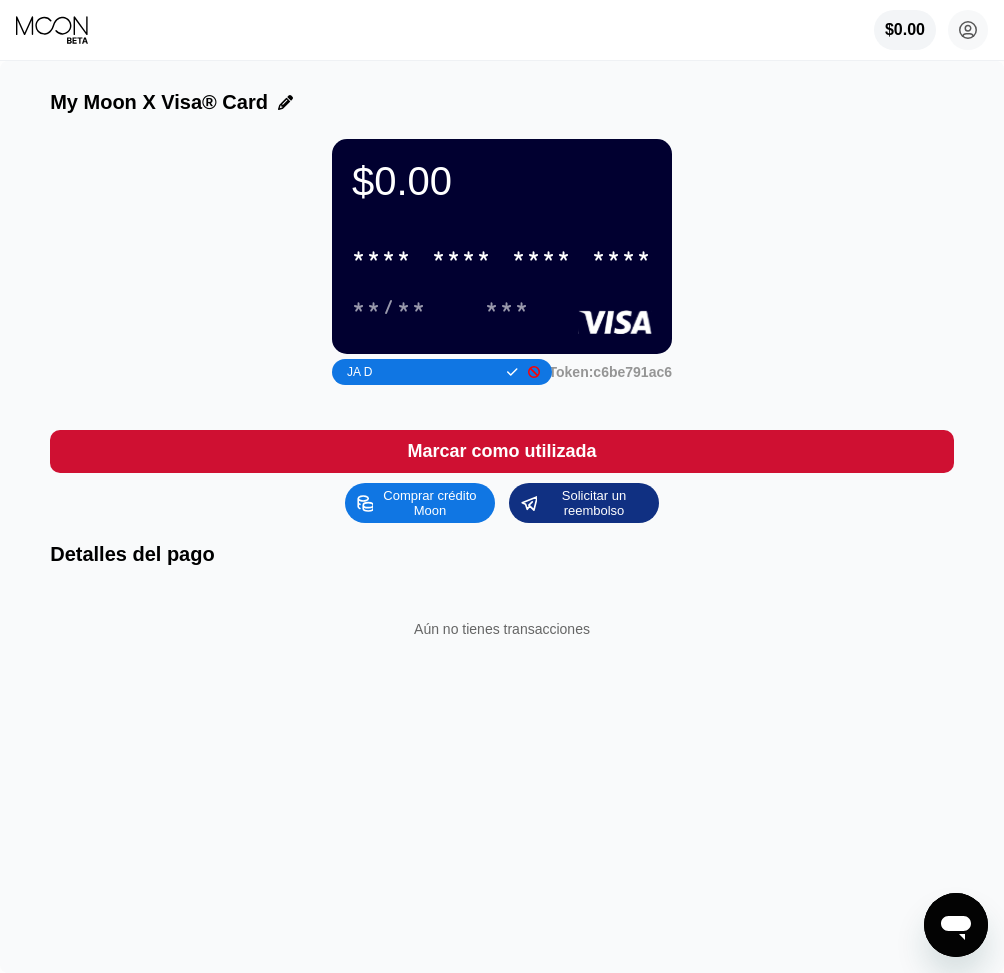 type on "JA DJ" 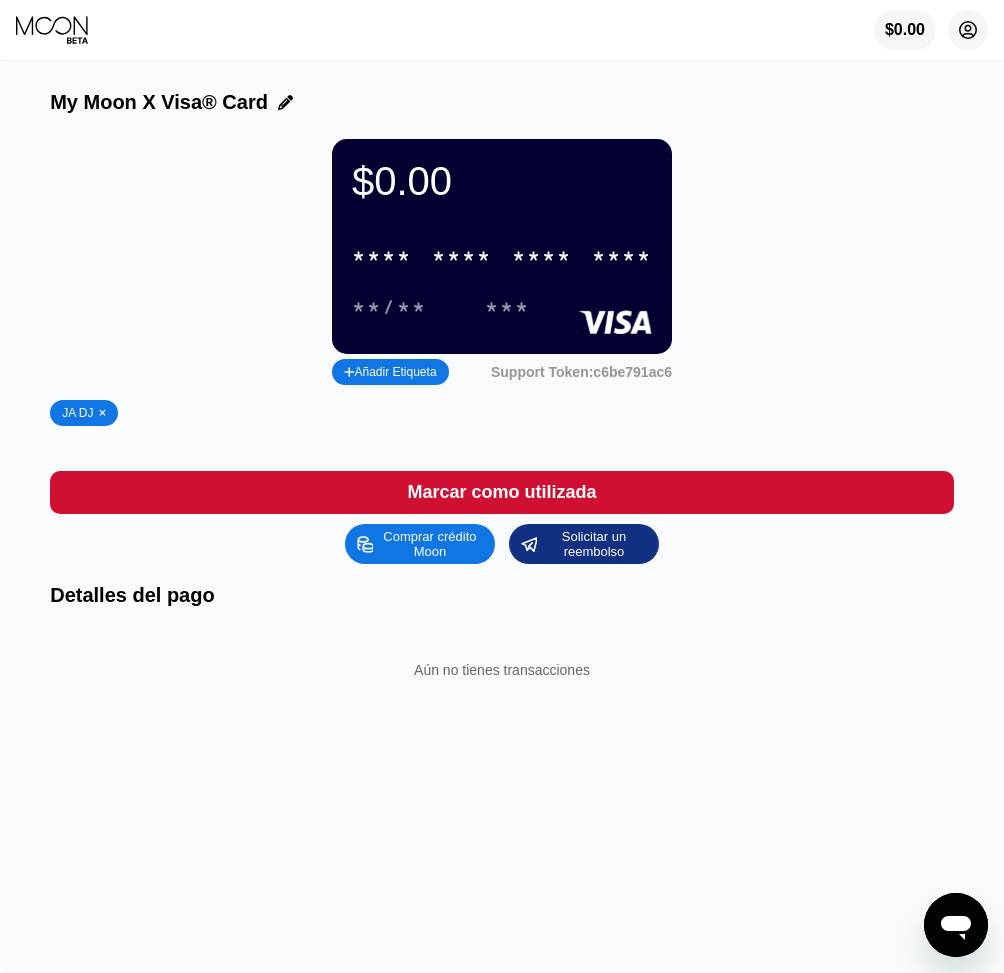 click 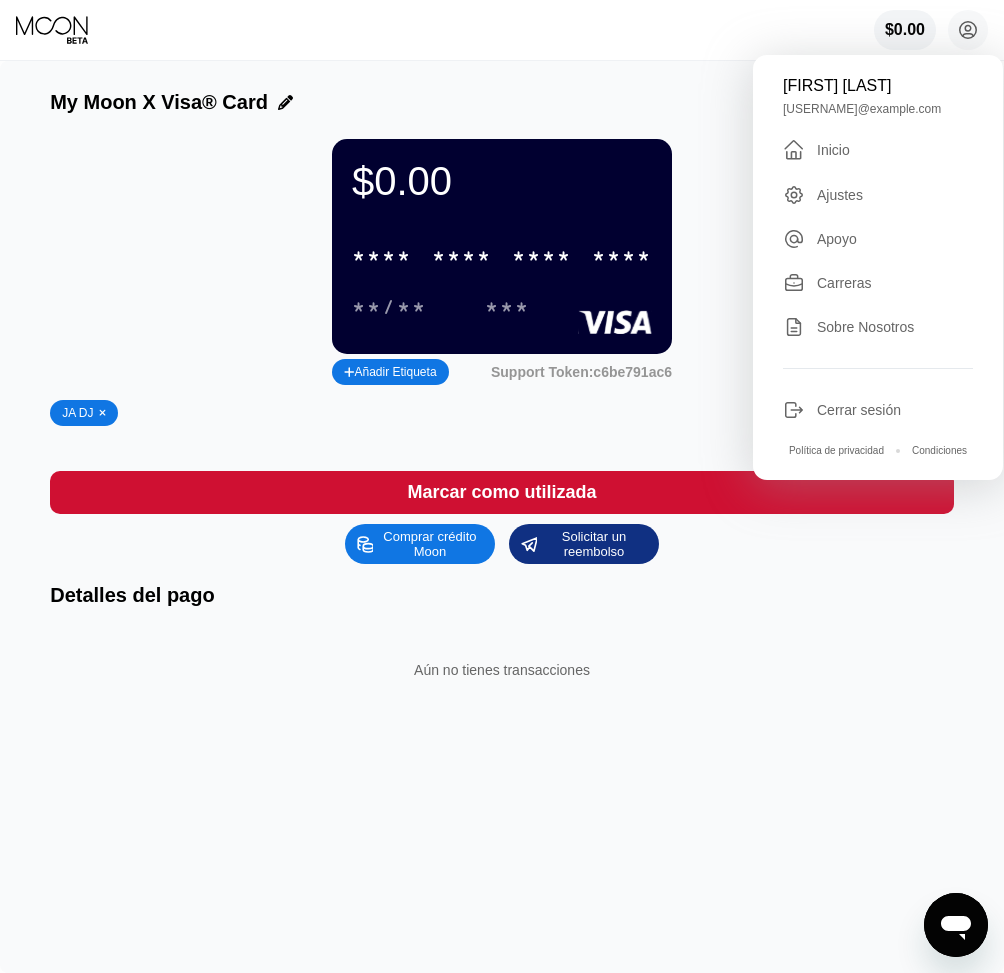 click on "Ajustes" at bounding box center (840, 195) 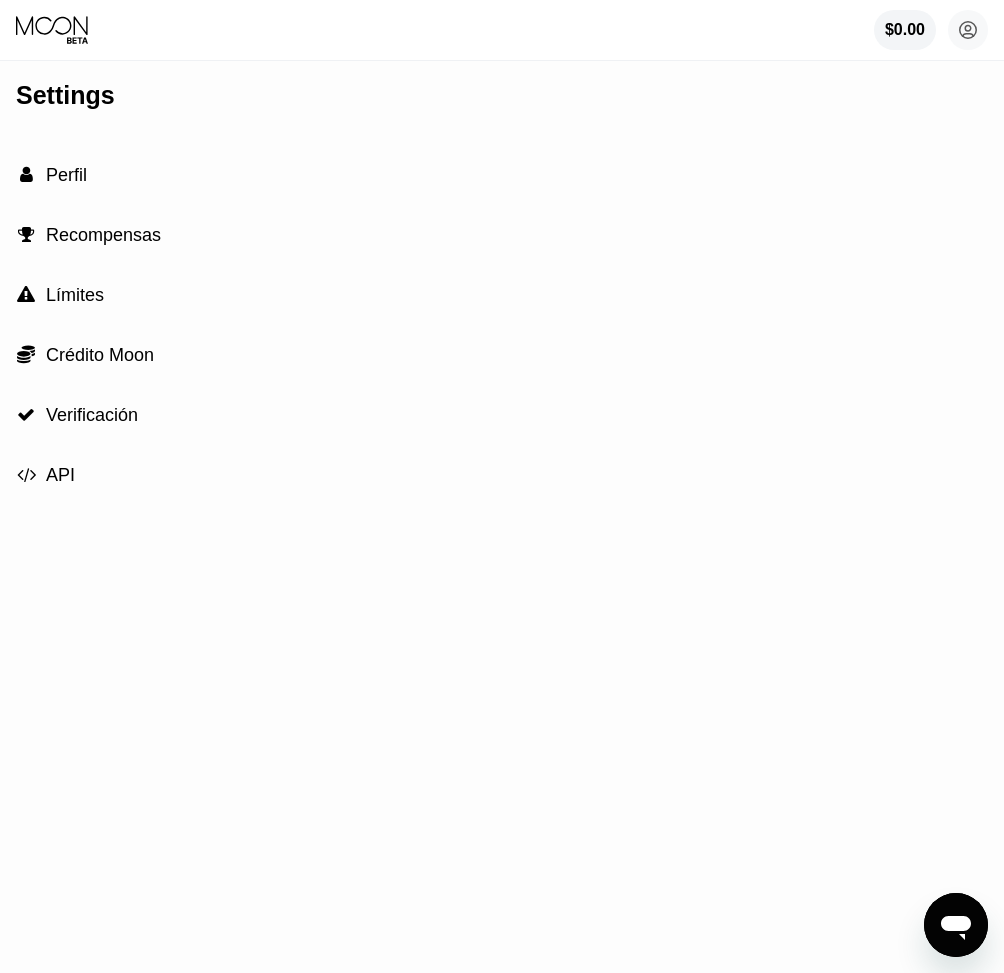 click on "Perfil" at bounding box center (66, 175) 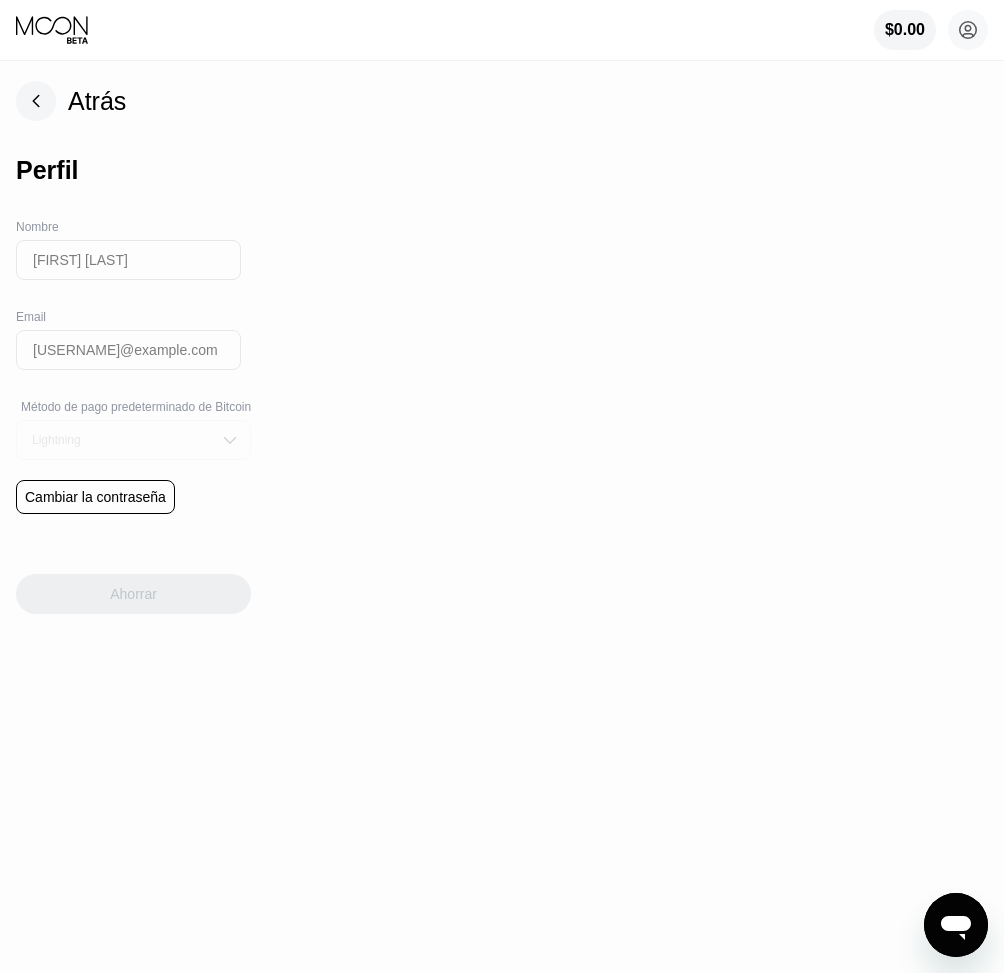 click at bounding box center [230, 440] 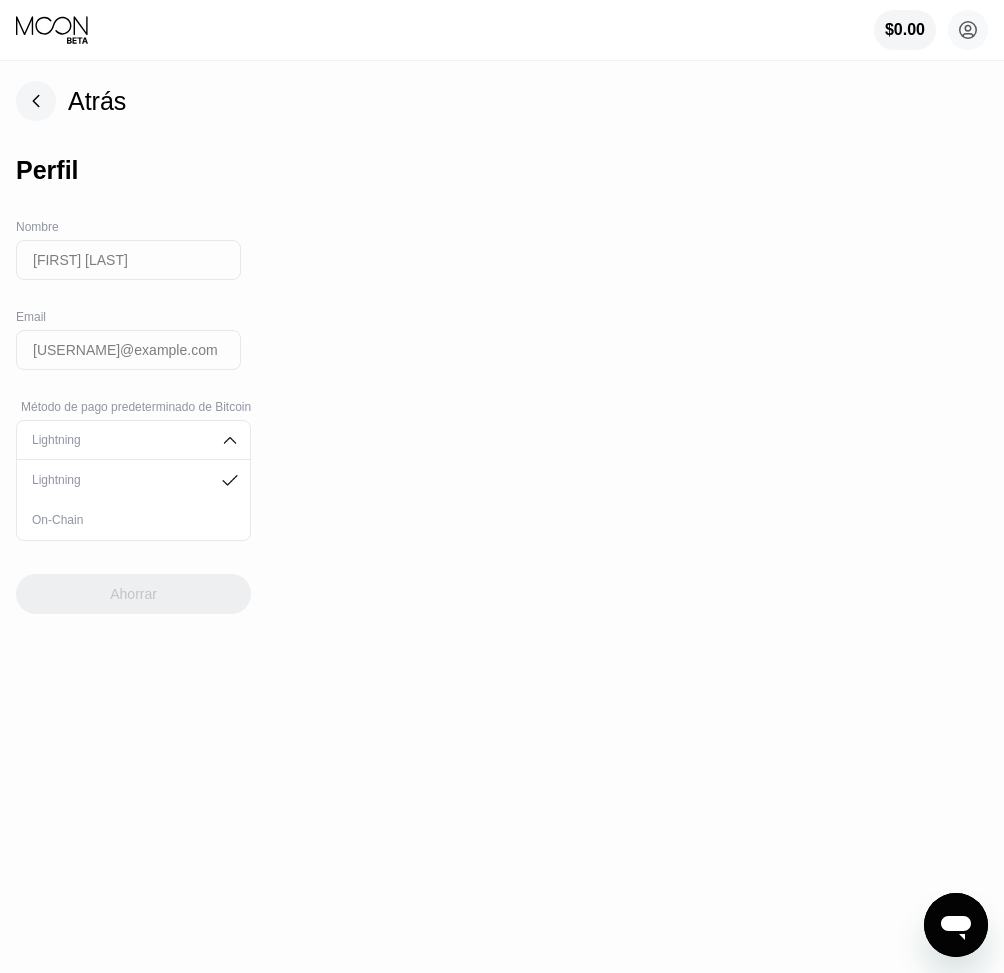 click at bounding box center [230, 440] 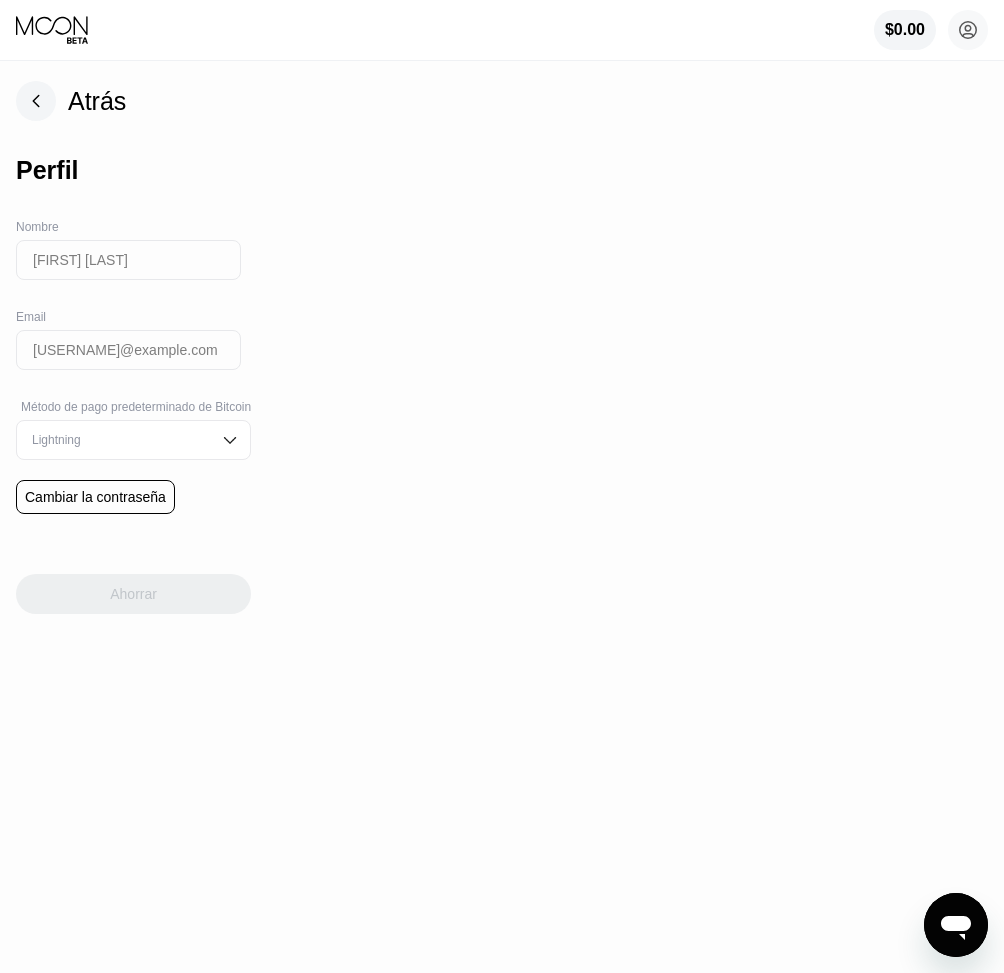 click 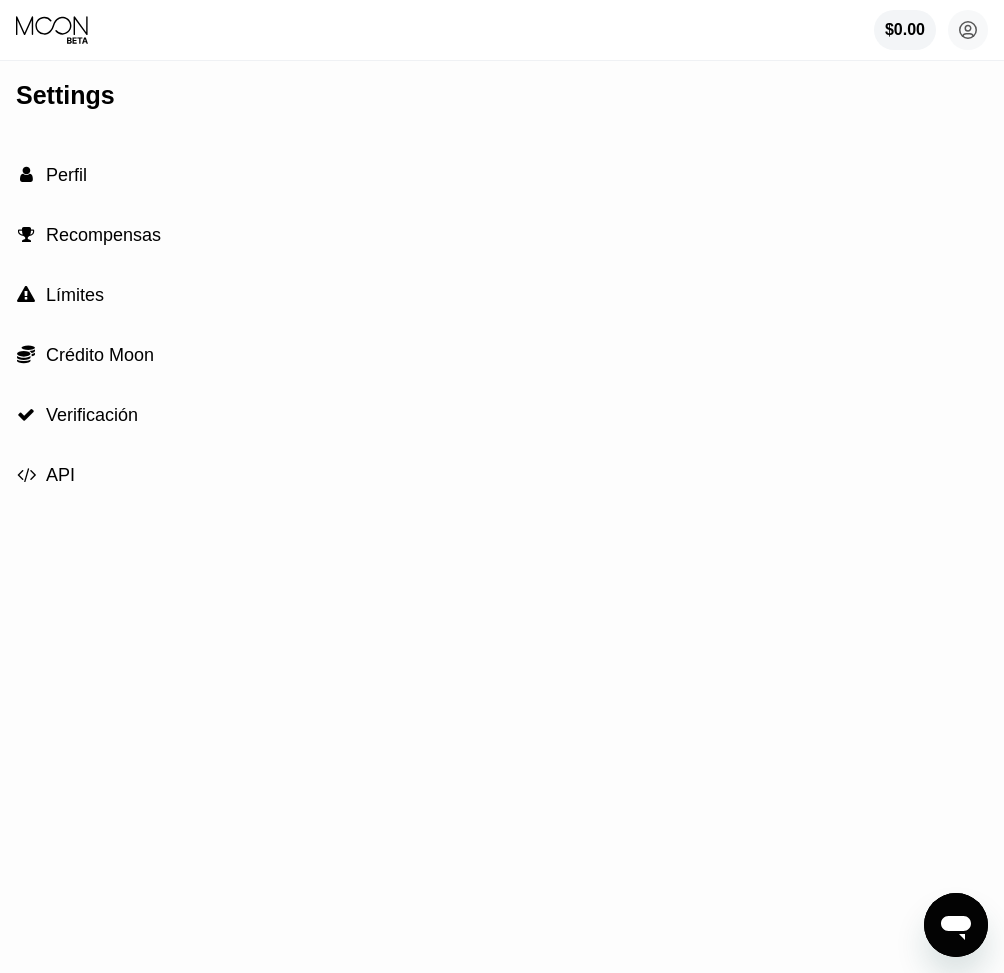 click on "Recompensas" at bounding box center [103, 235] 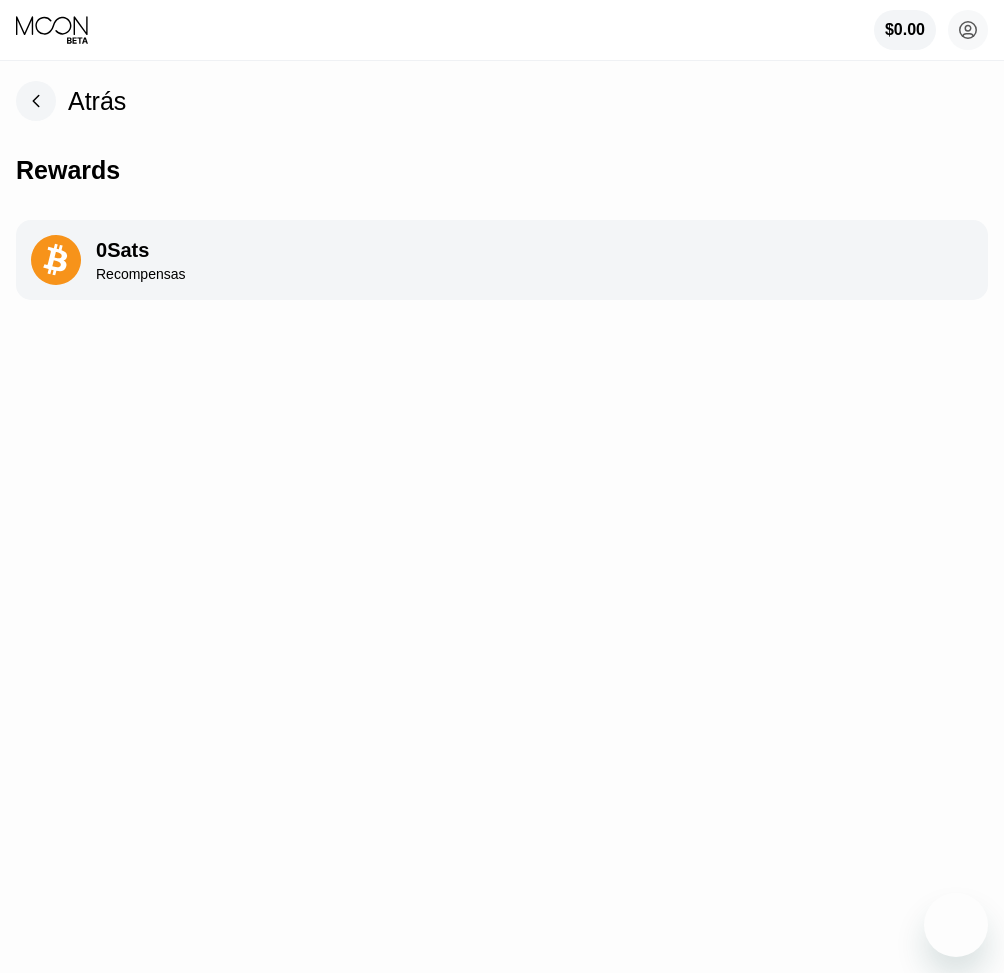 scroll, scrollTop: 0, scrollLeft: 0, axis: both 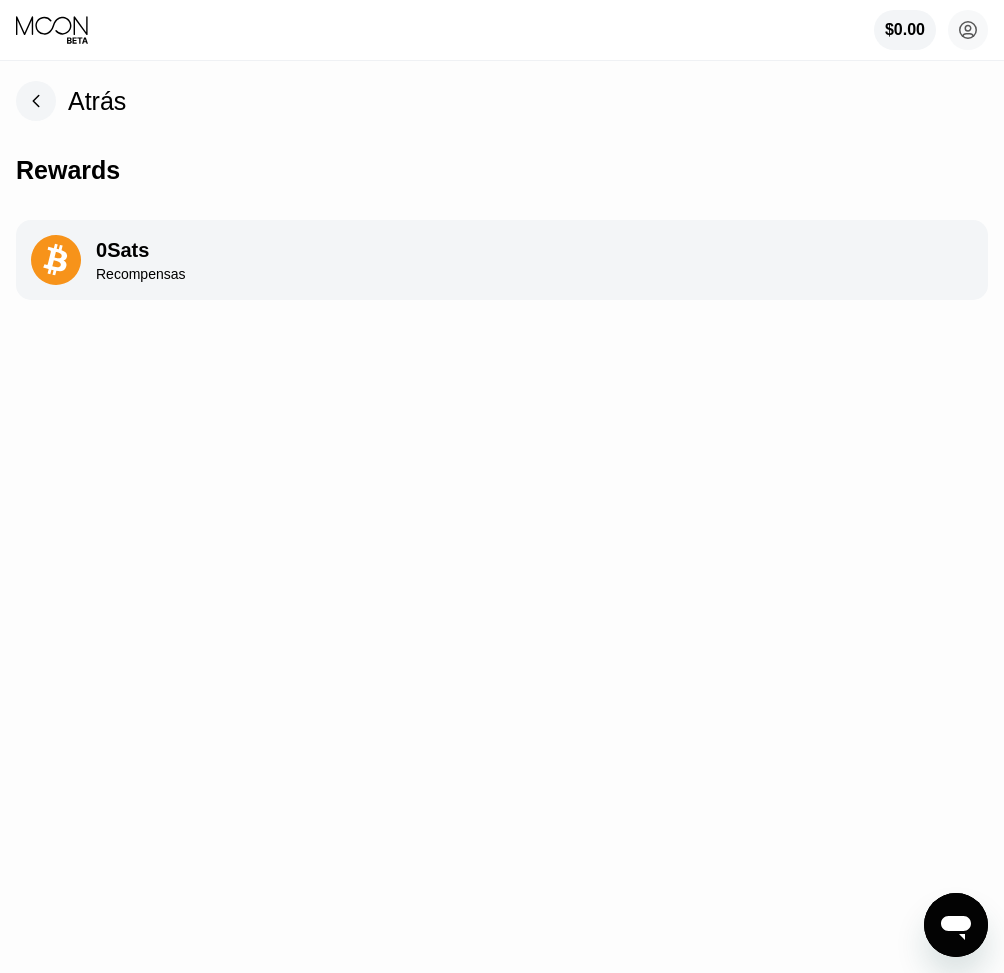 click 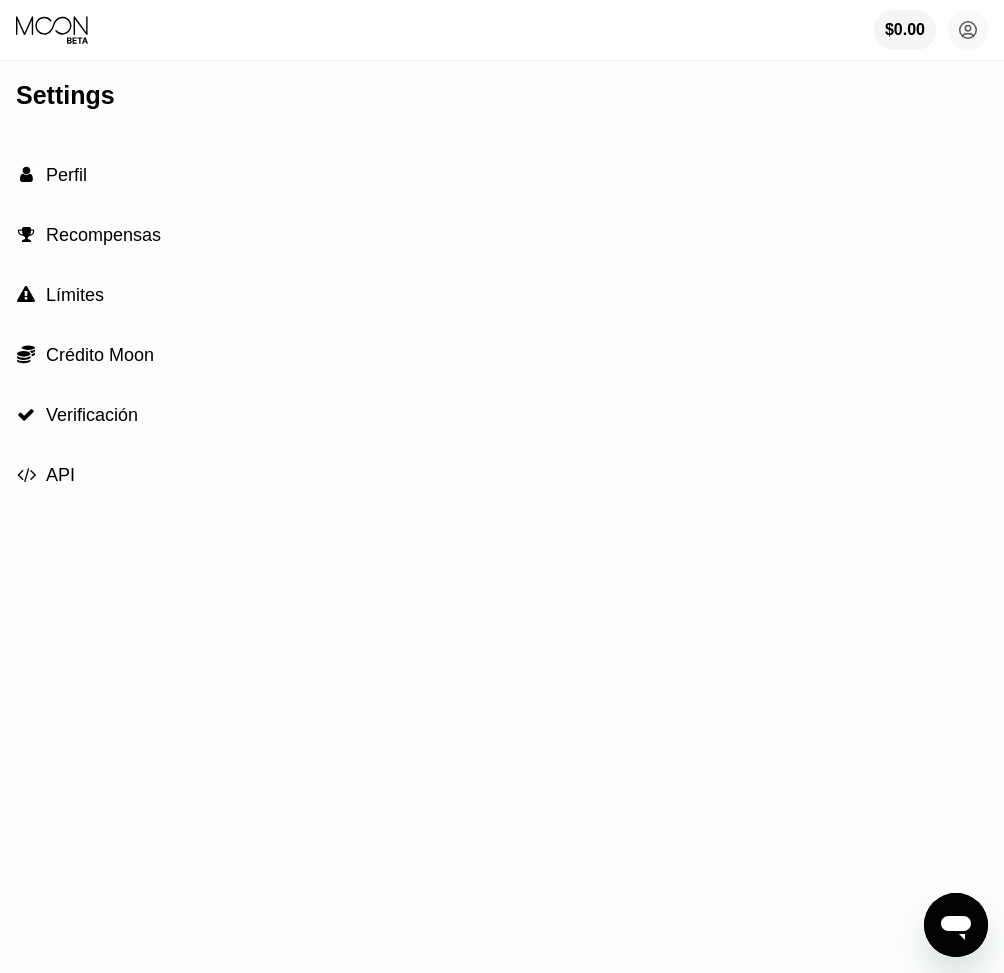 click on "Recompensas" at bounding box center (103, 235) 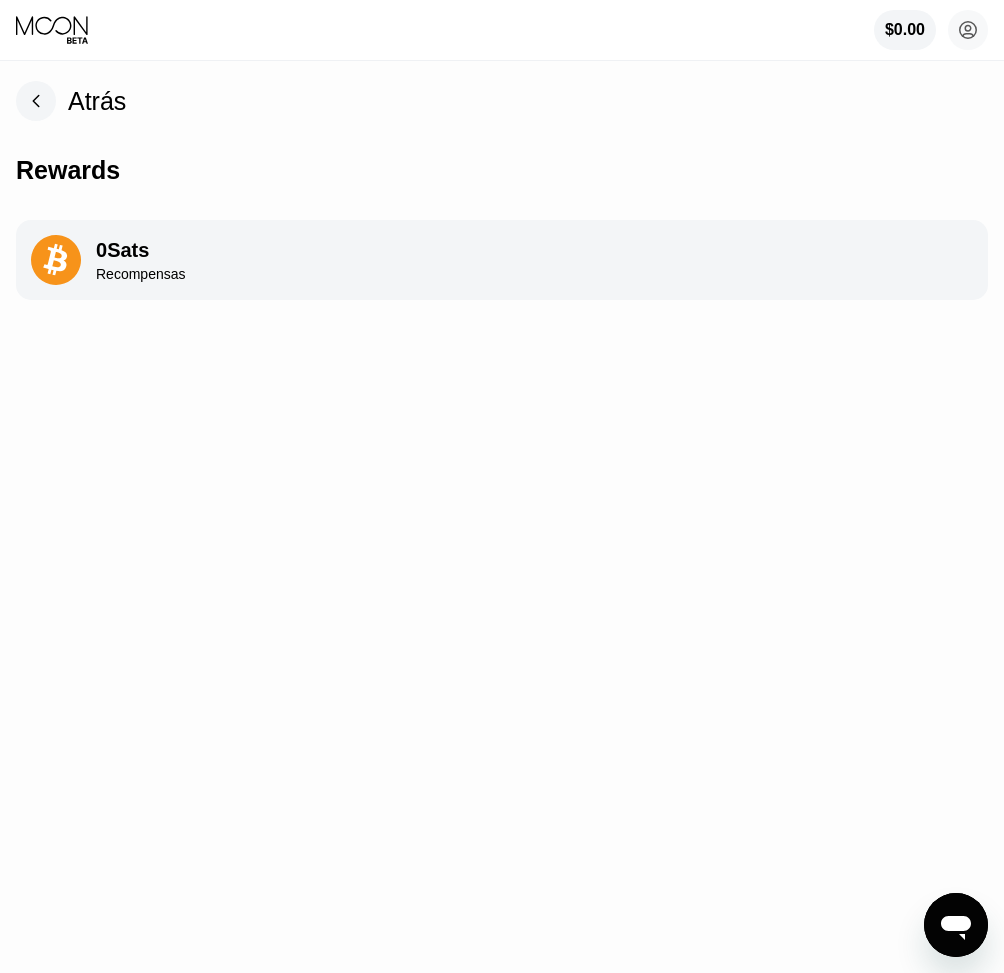 scroll, scrollTop: 0, scrollLeft: 0, axis: both 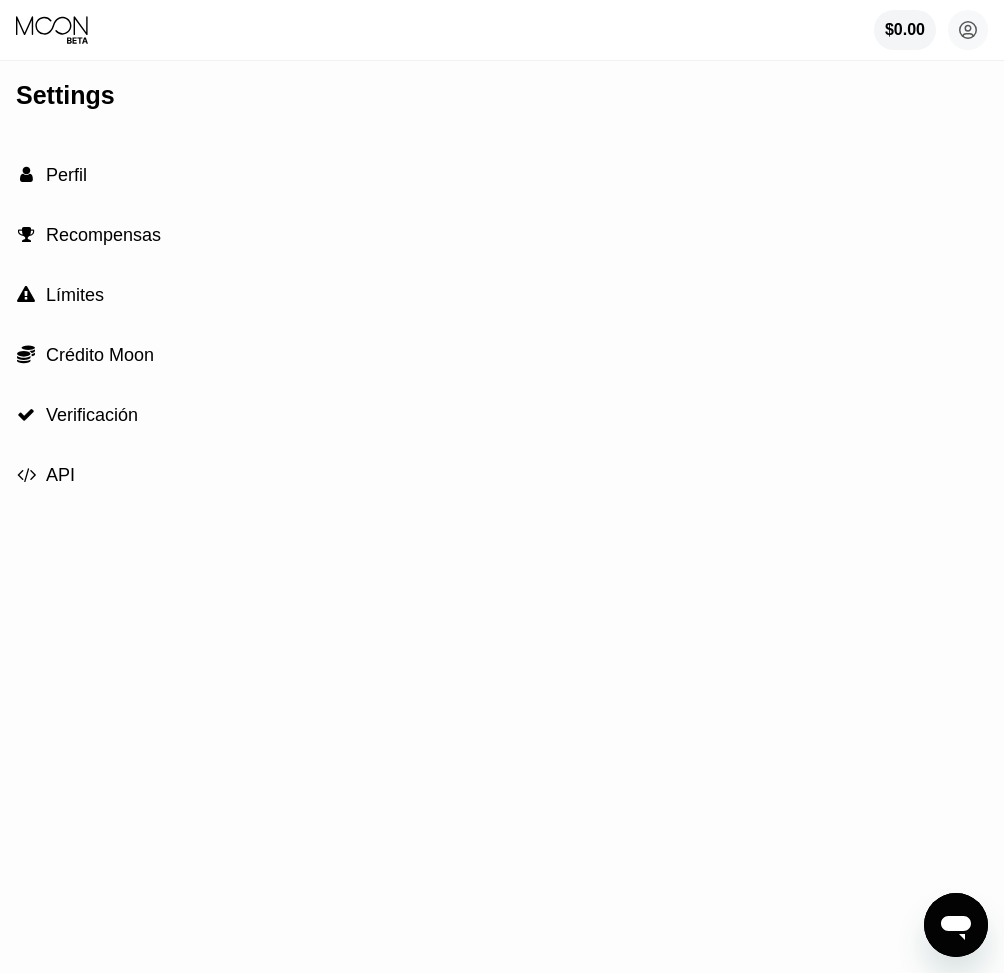 click on "Crédito Moon" at bounding box center (100, 355) 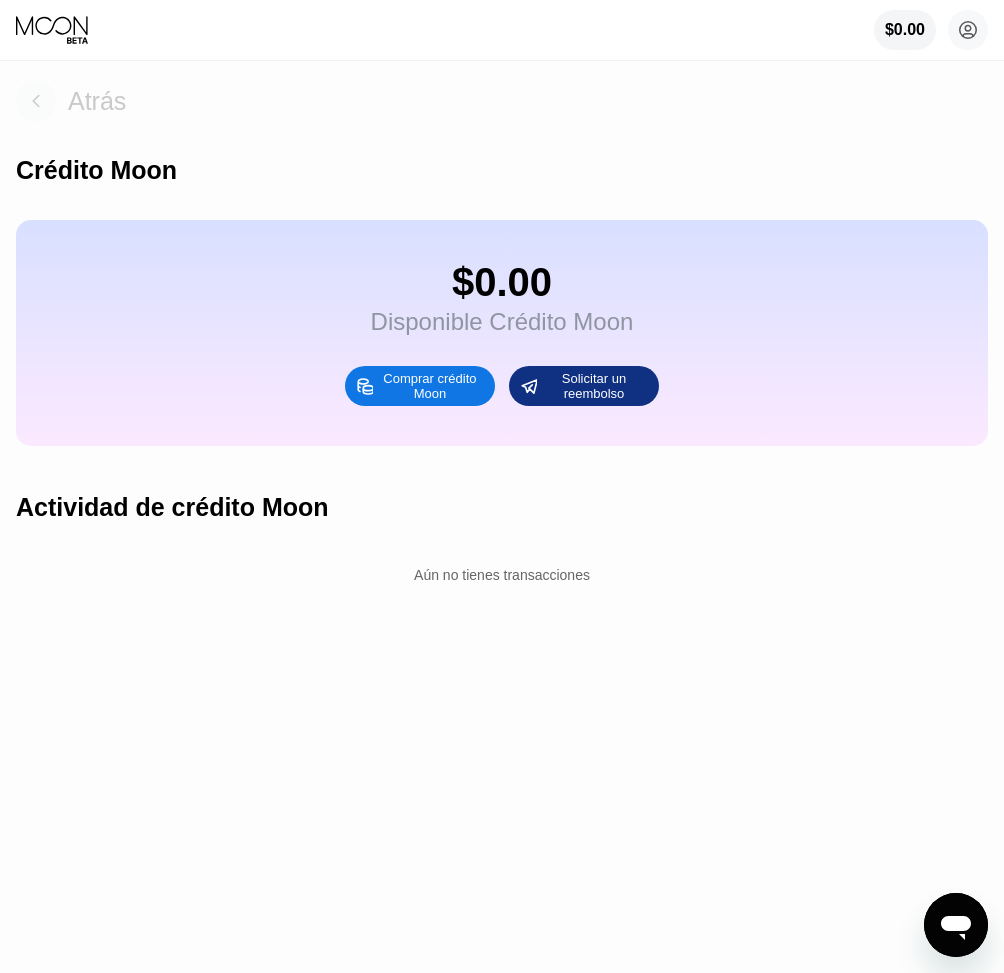 click 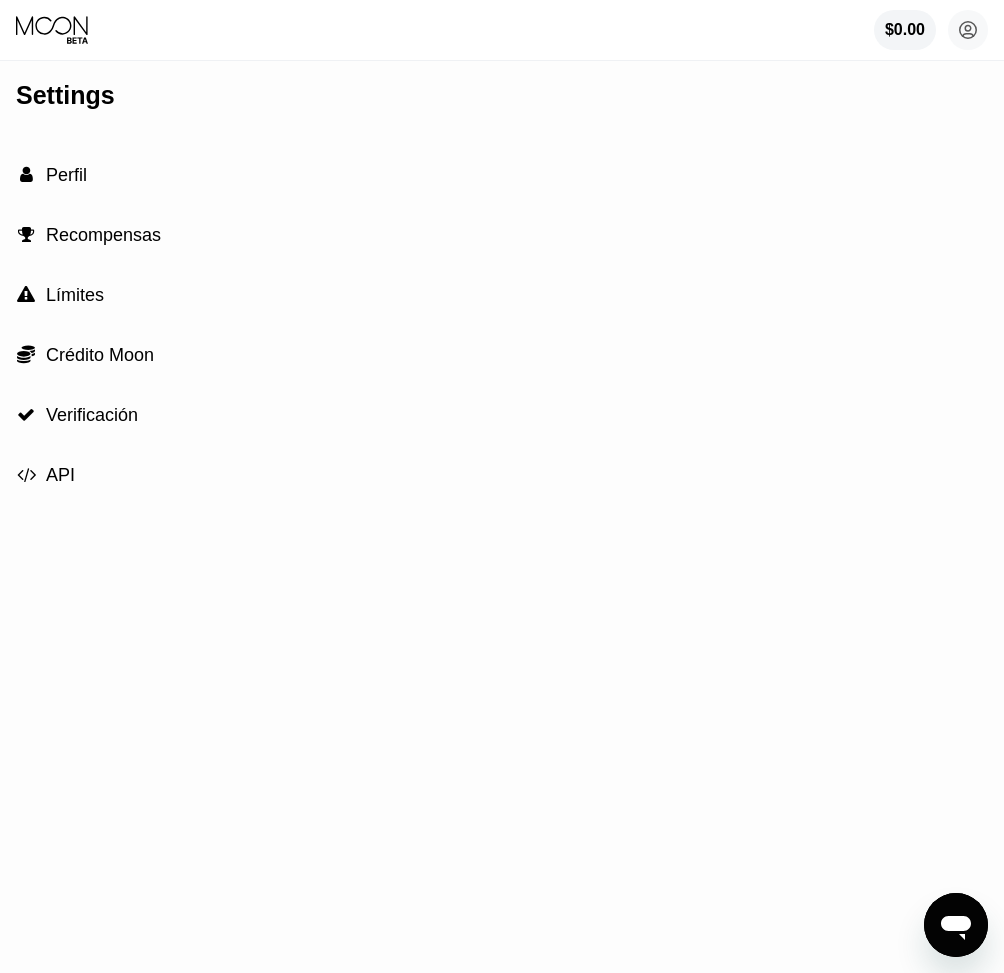 click on "API" at bounding box center [60, 475] 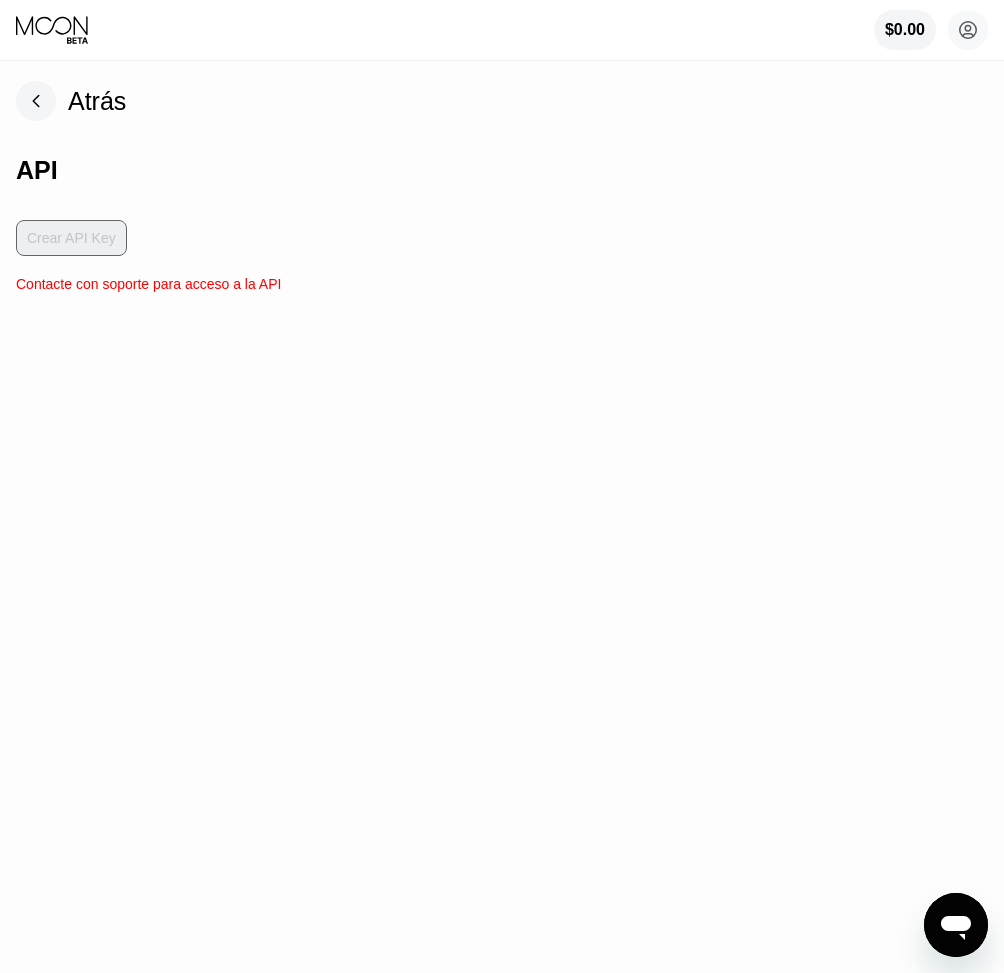 click 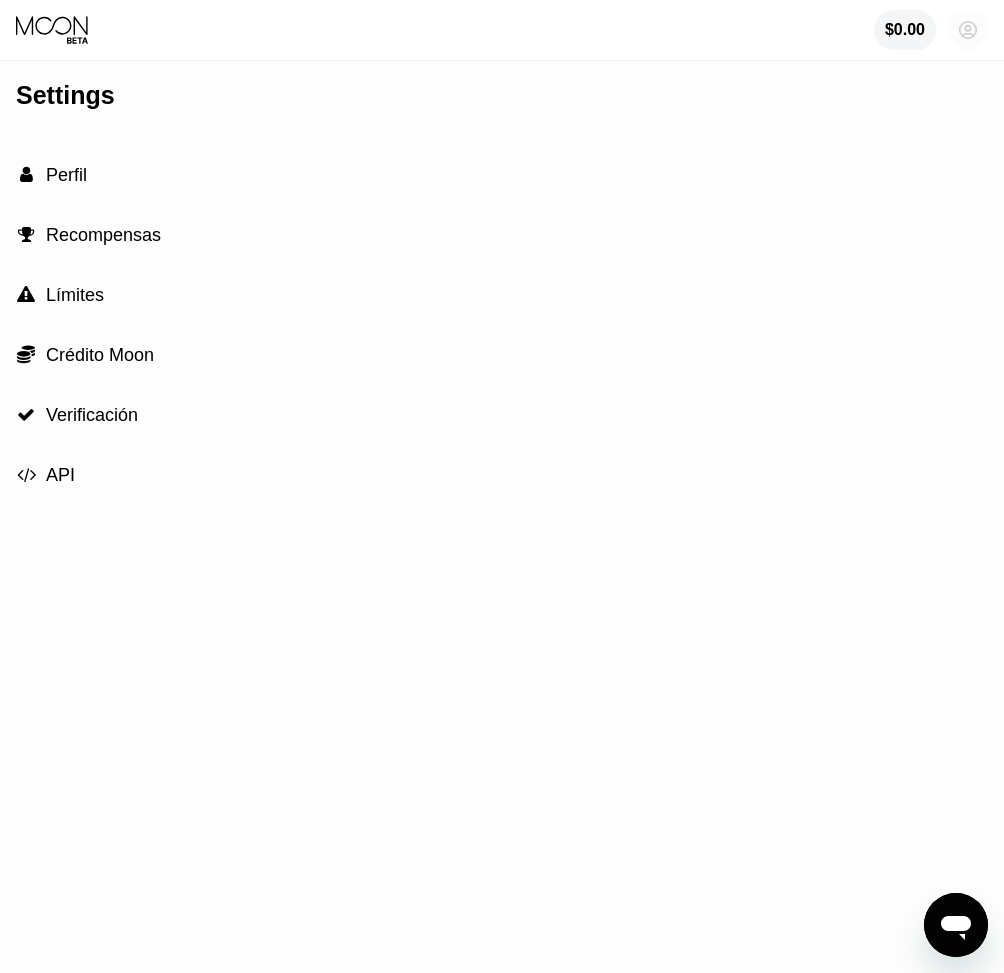 click 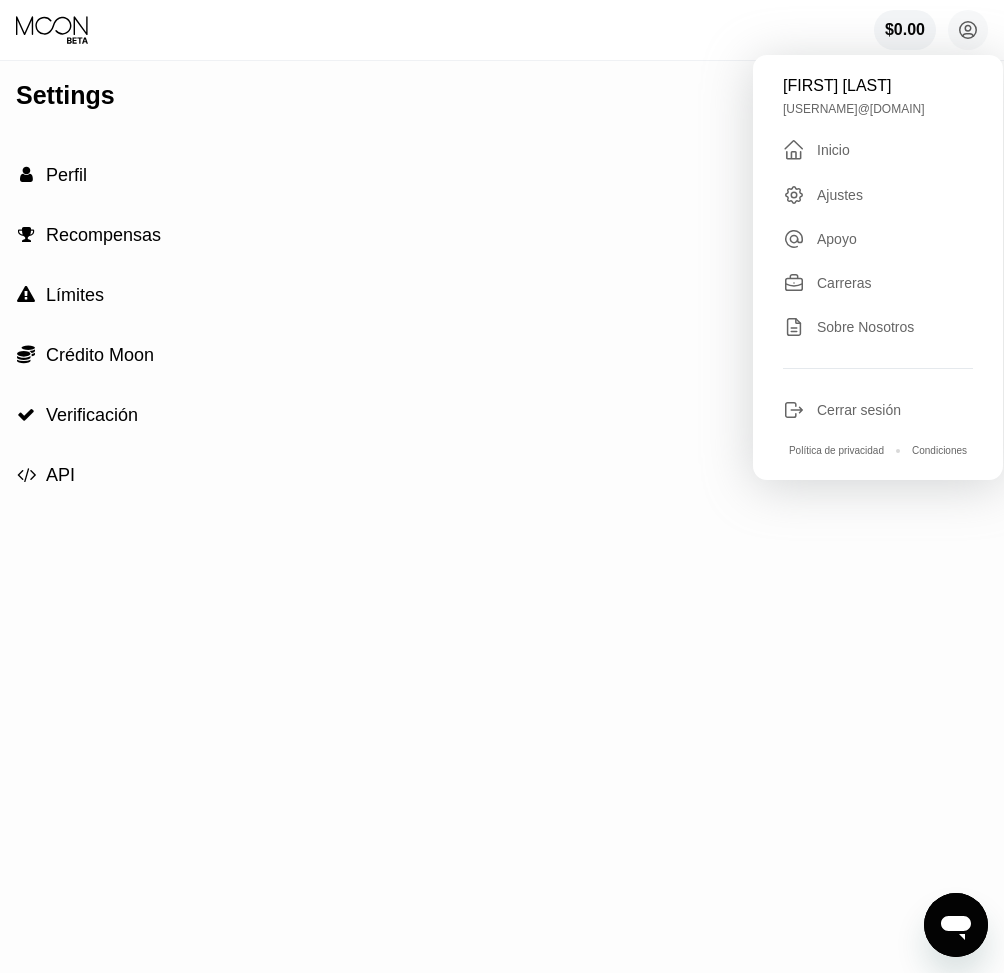 click on "Inicio" at bounding box center (833, 150) 